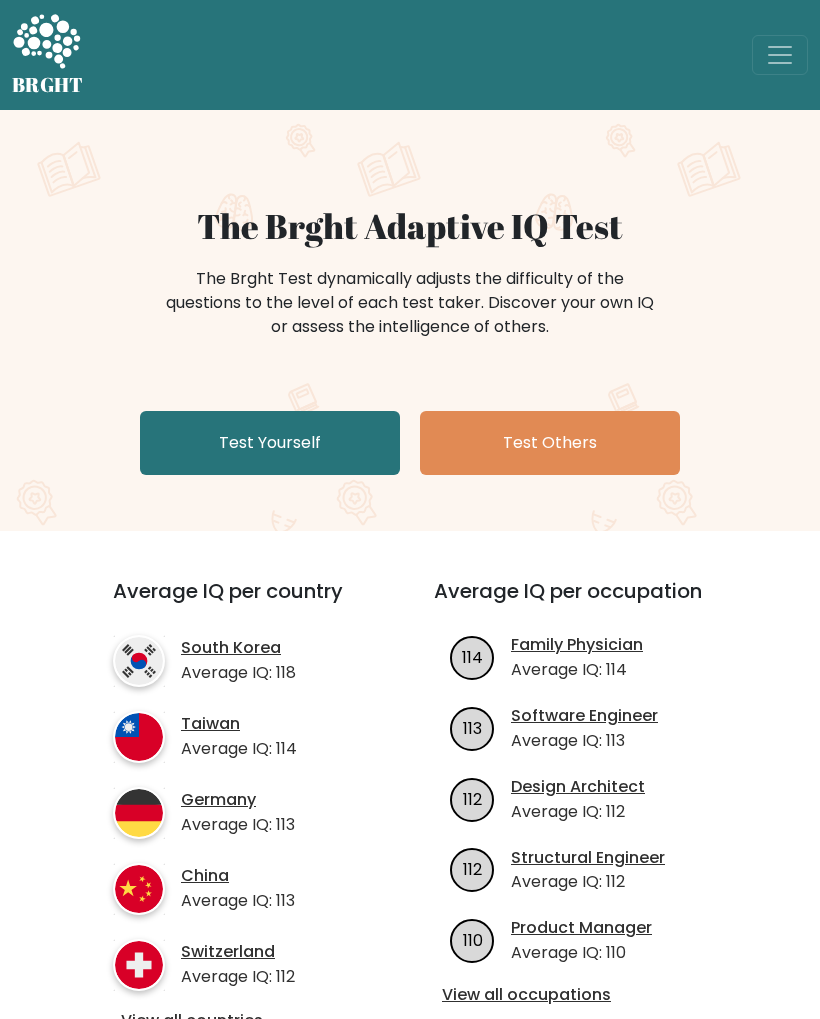 scroll, scrollTop: 0, scrollLeft: 0, axis: both 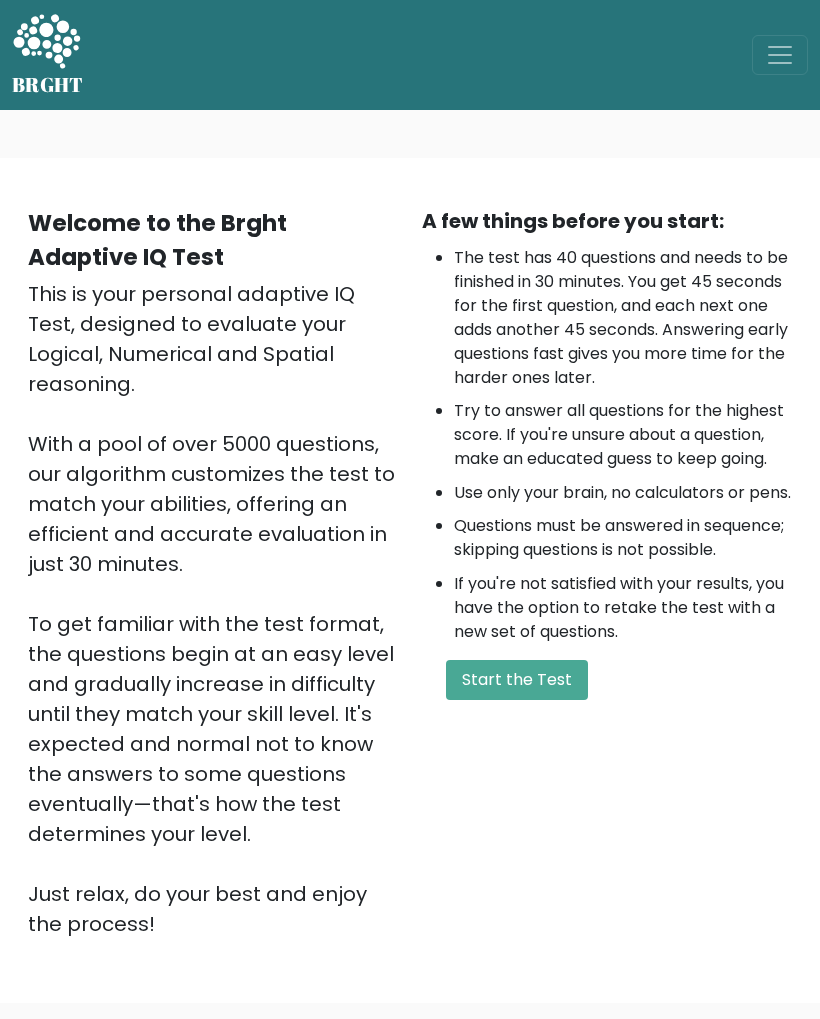 click on "Start the Test" at bounding box center (517, 680) 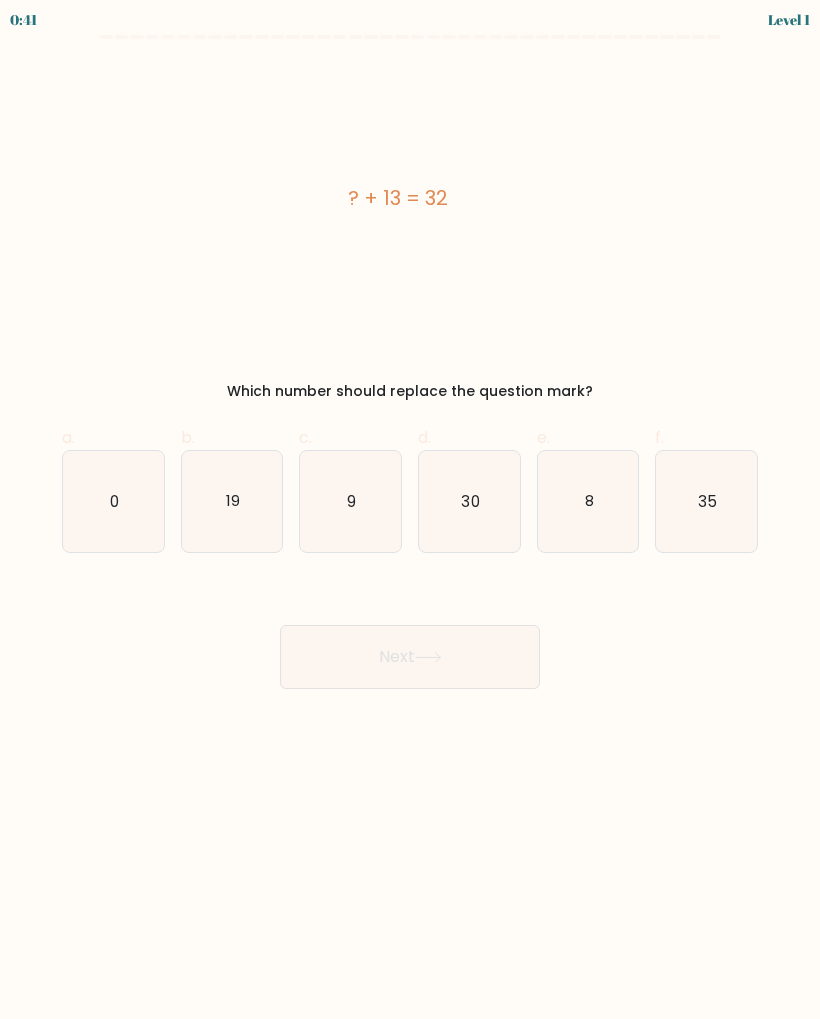 scroll, scrollTop: 0, scrollLeft: 0, axis: both 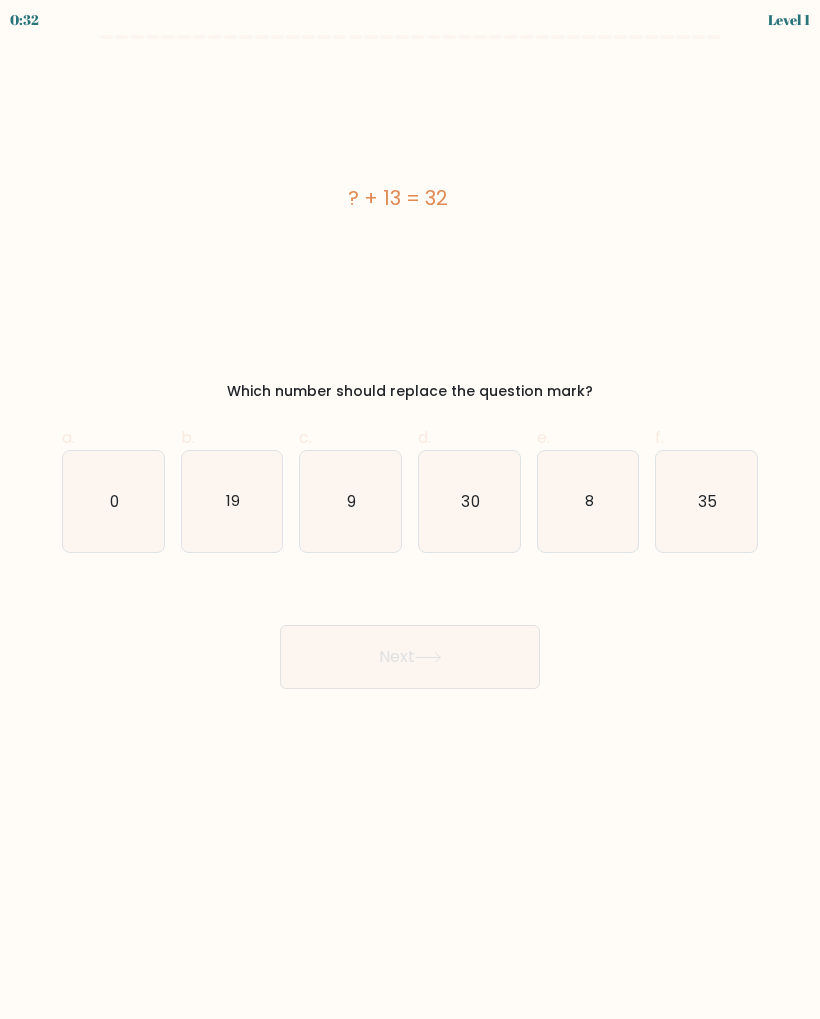 click on "19" 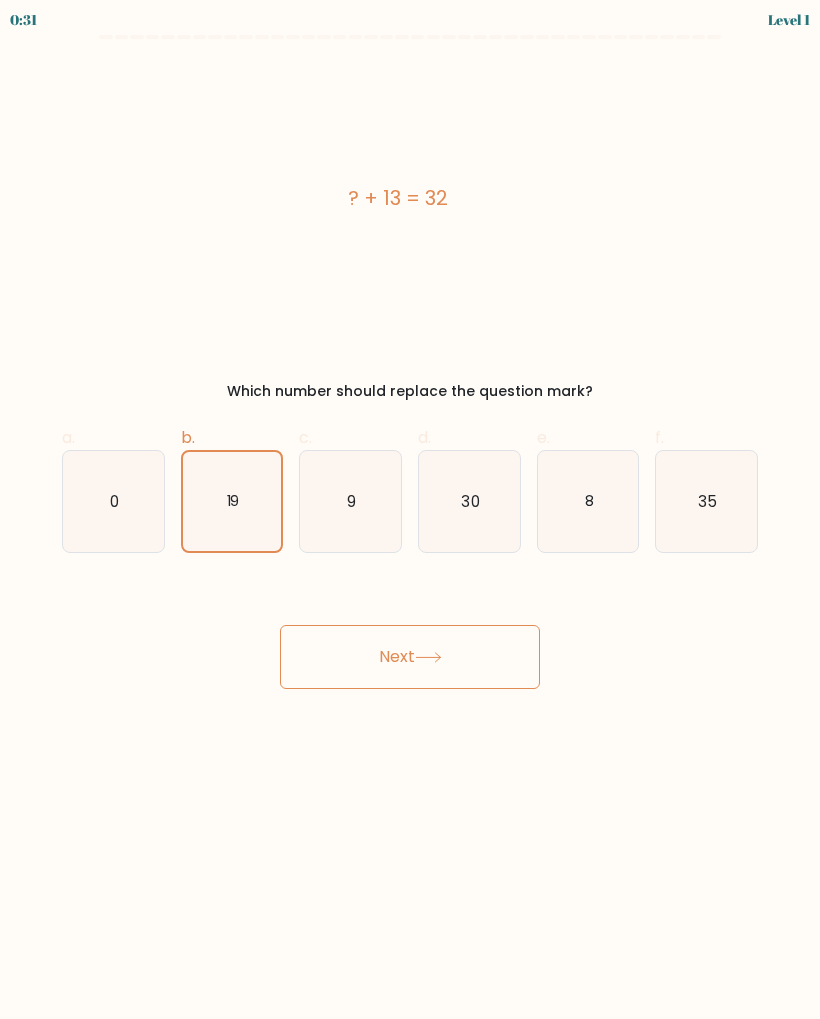 click 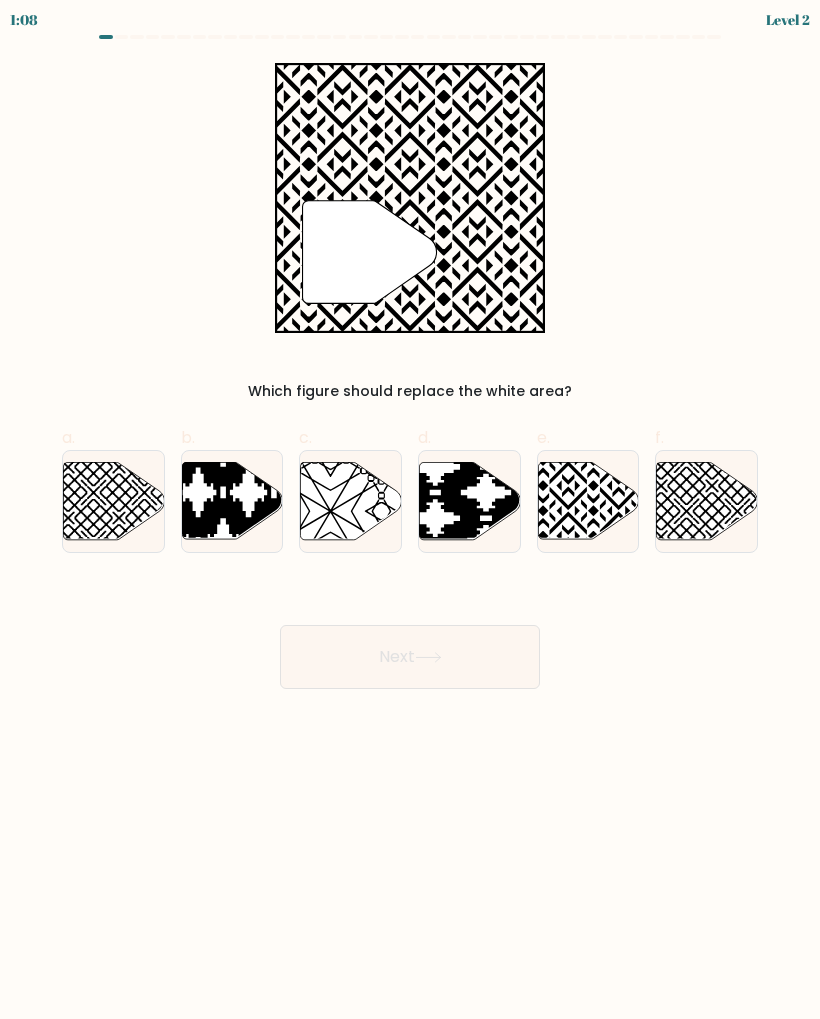 click 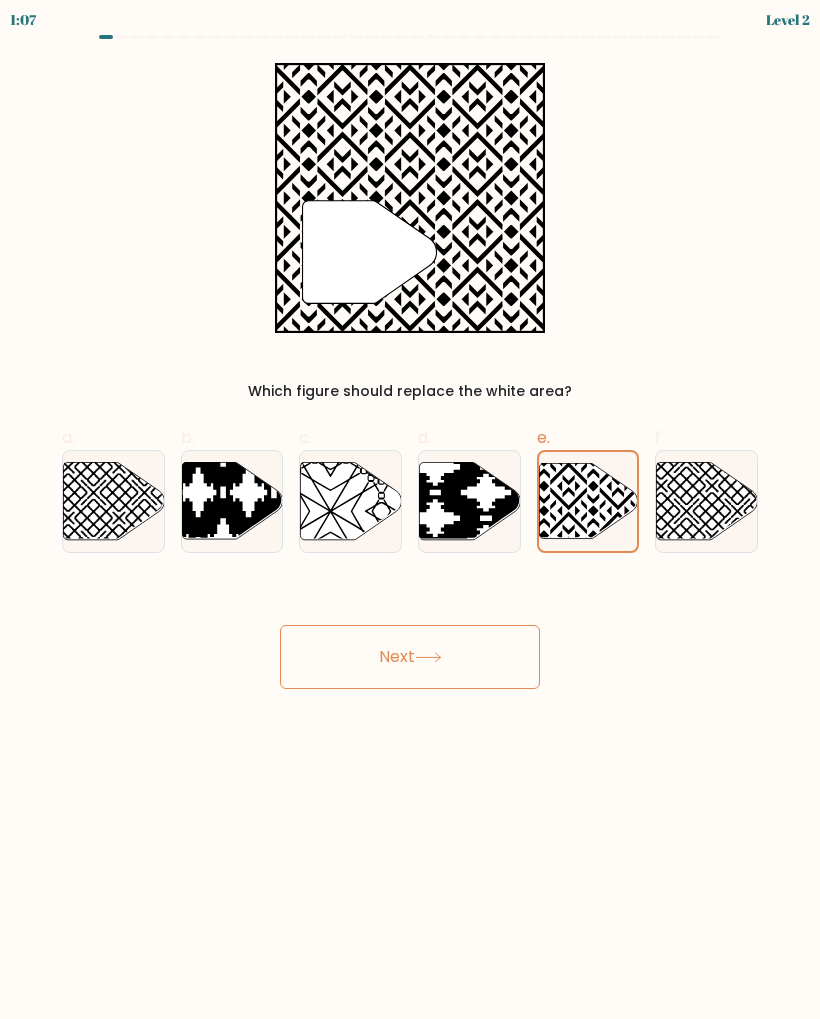 click on "Next" at bounding box center (410, 657) 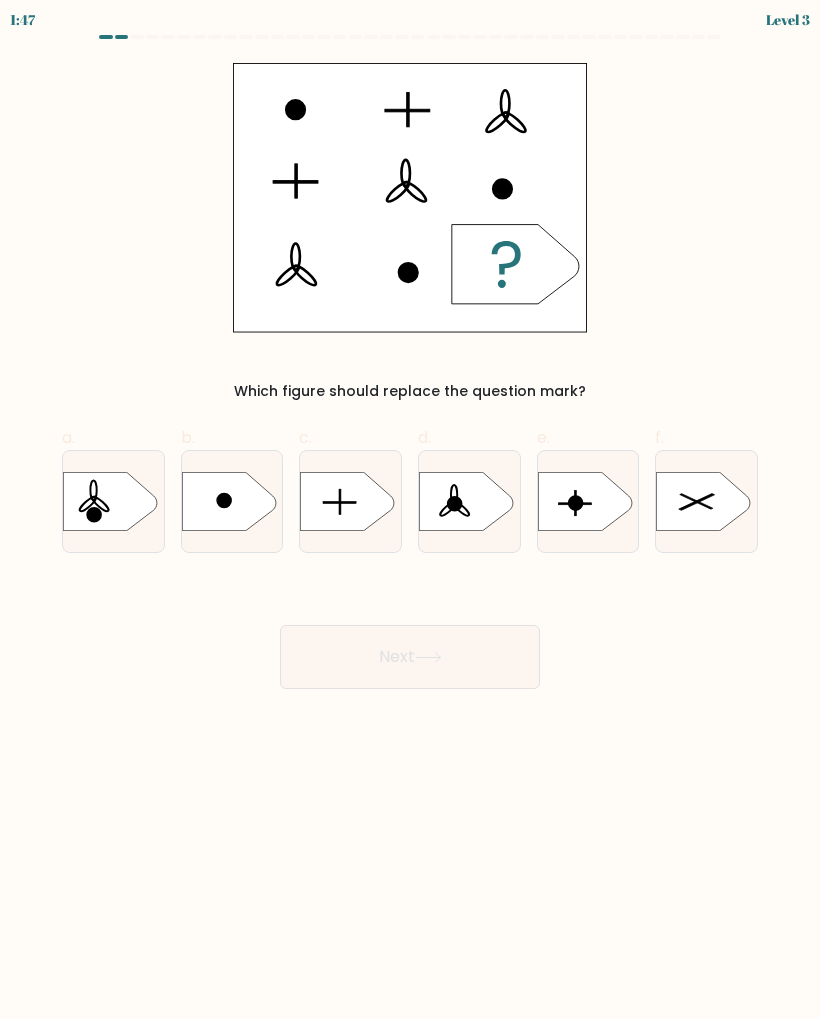 click 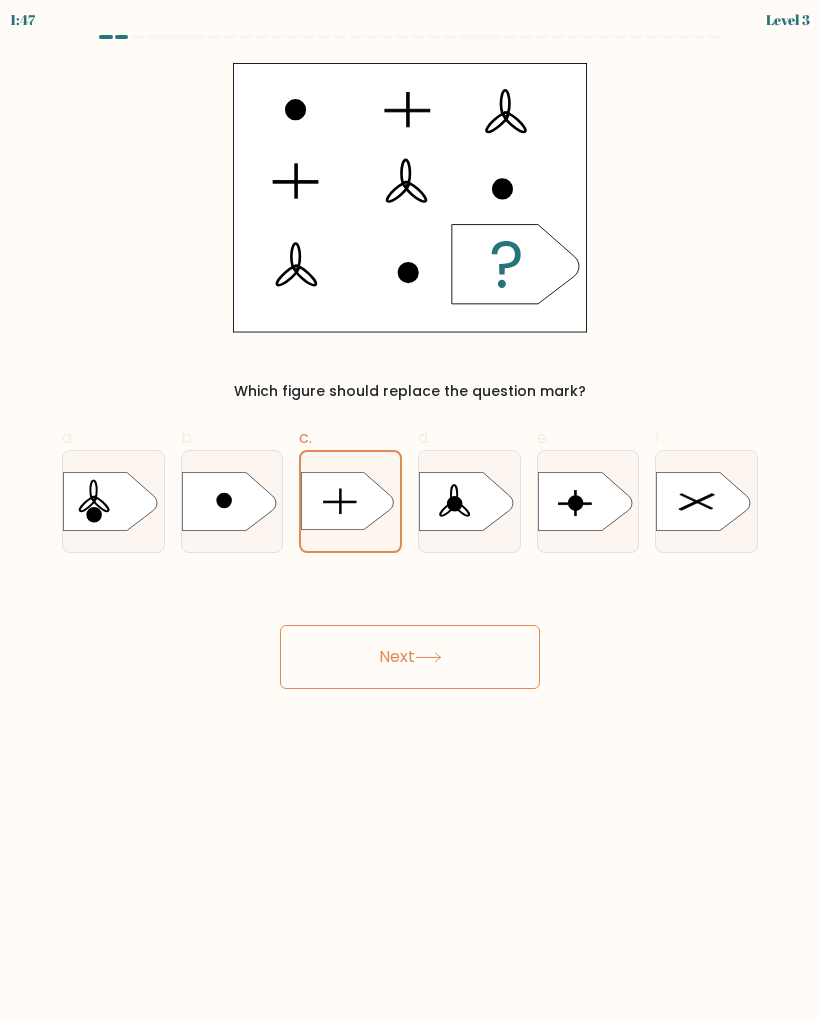 click 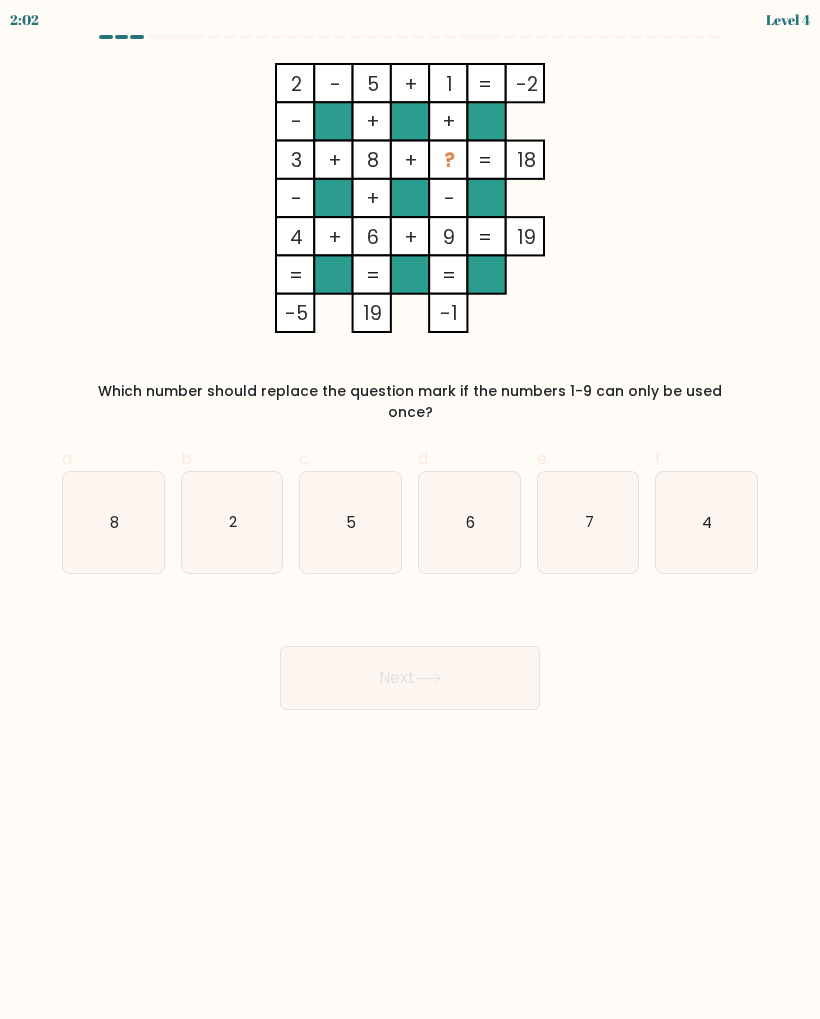 click on "7" 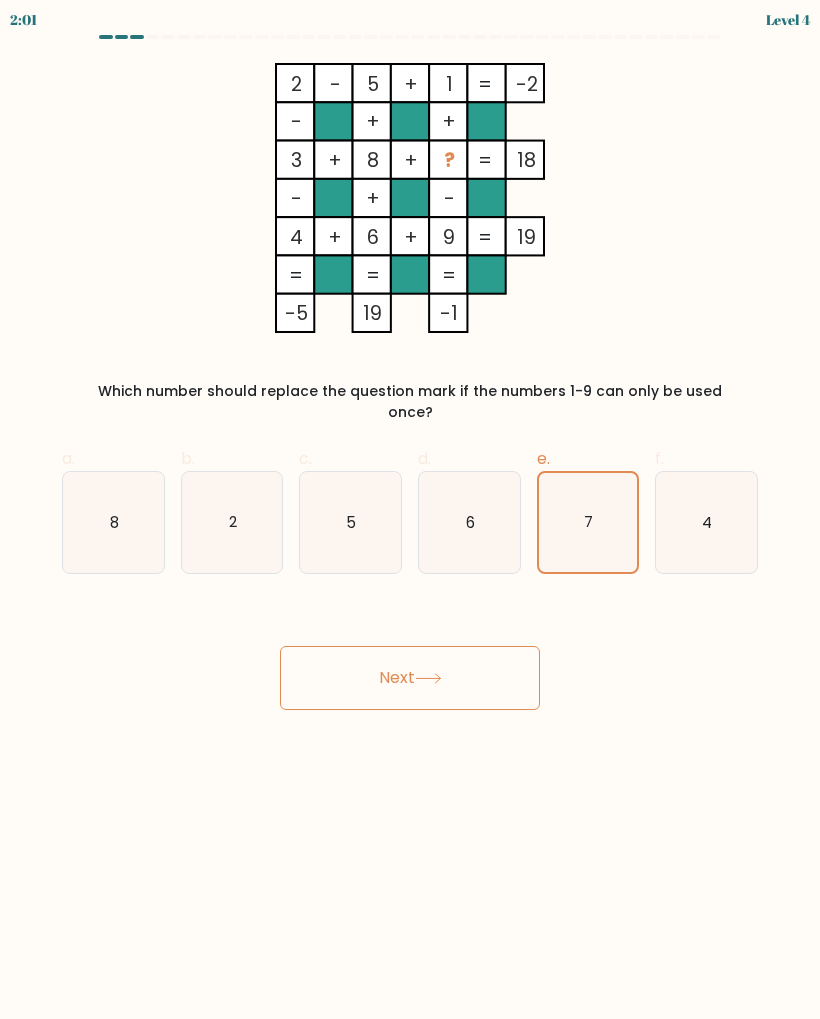 click on "Next" at bounding box center (410, 678) 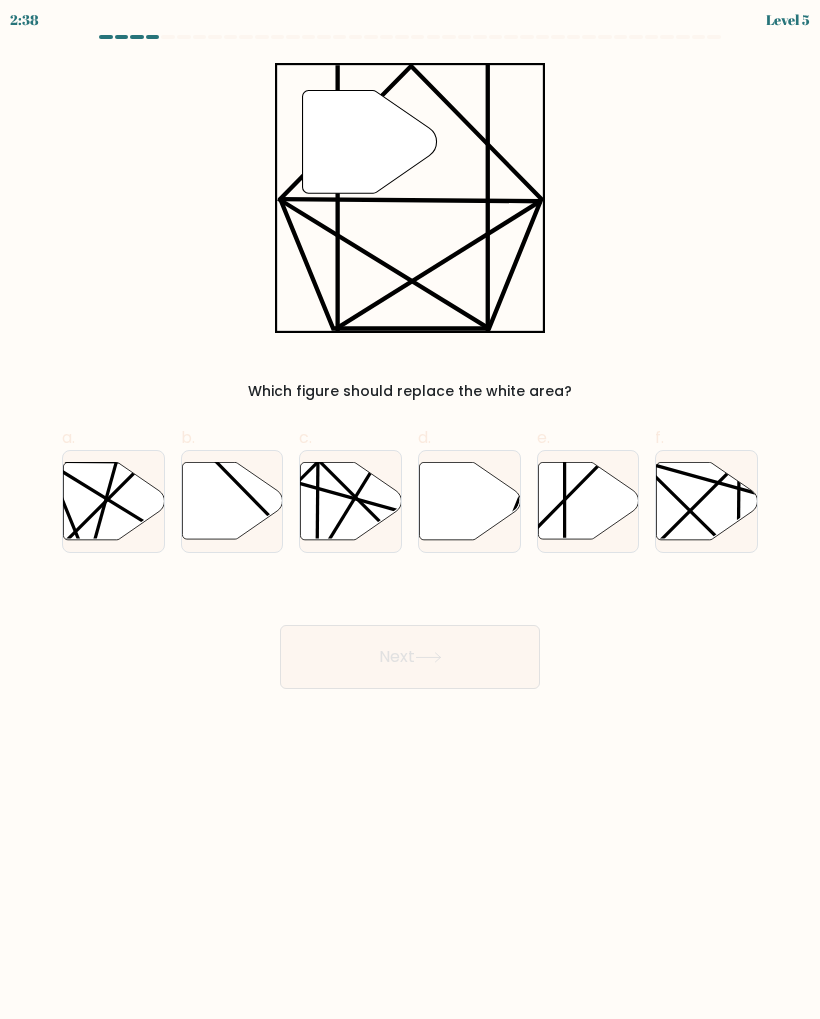 click 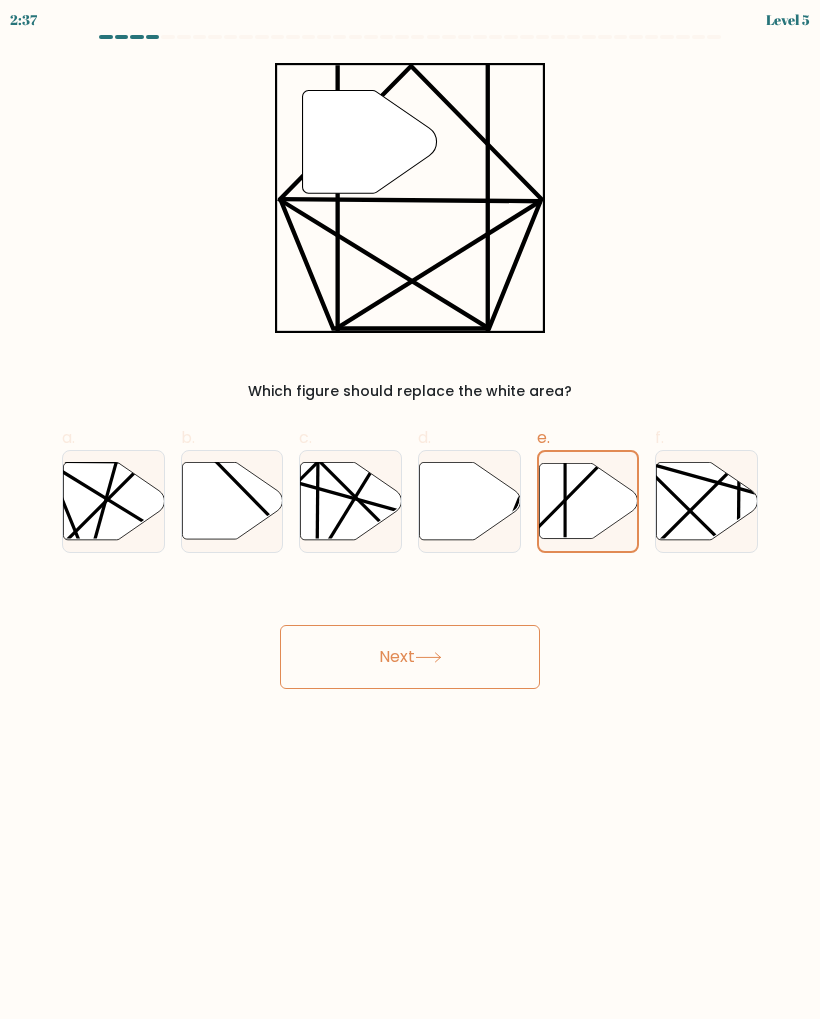 click on "Next" at bounding box center (410, 657) 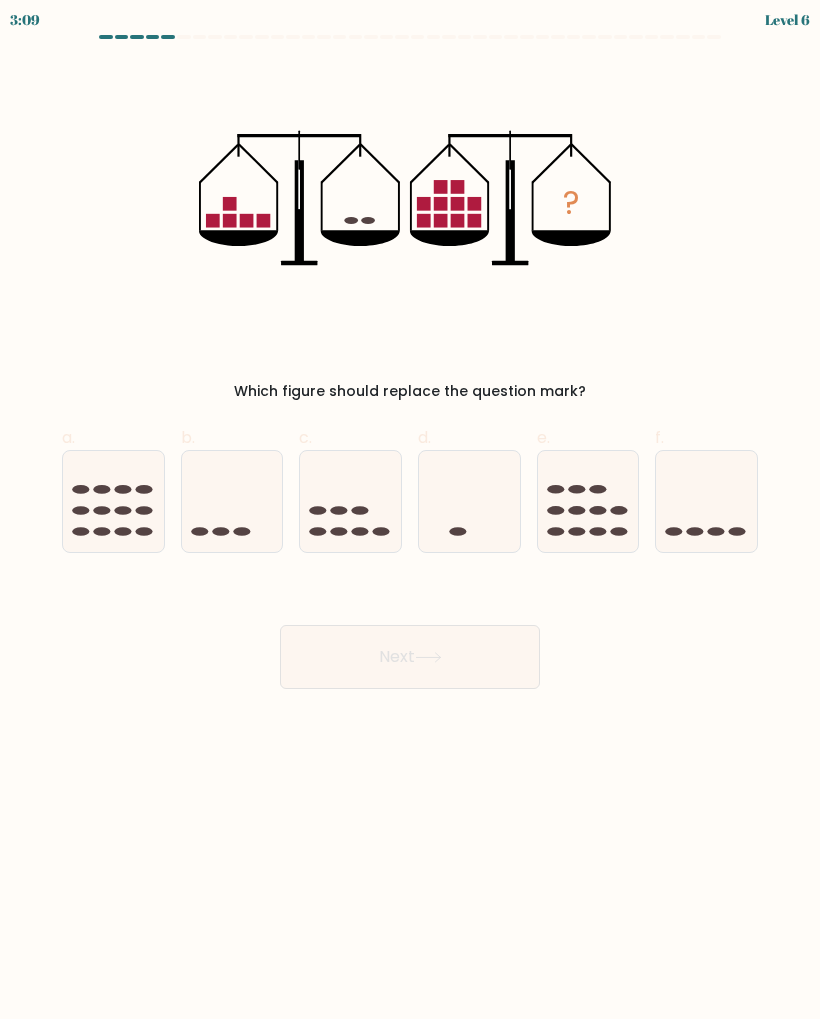 click 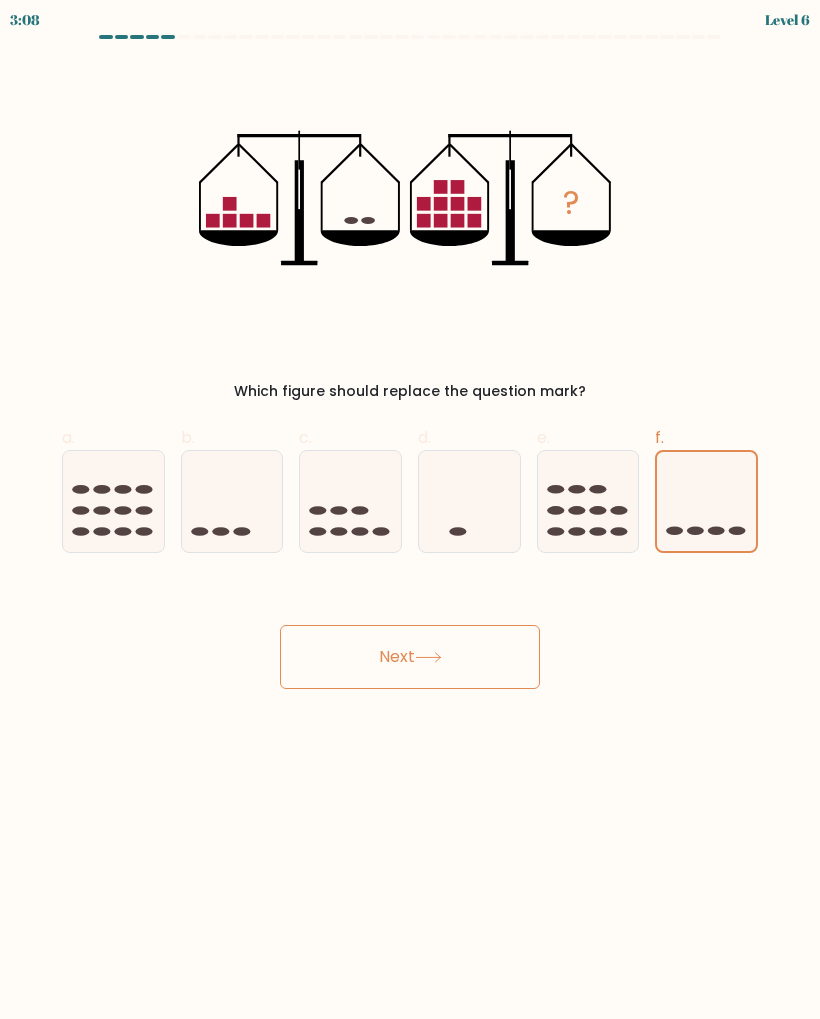 click on "Next" at bounding box center (410, 657) 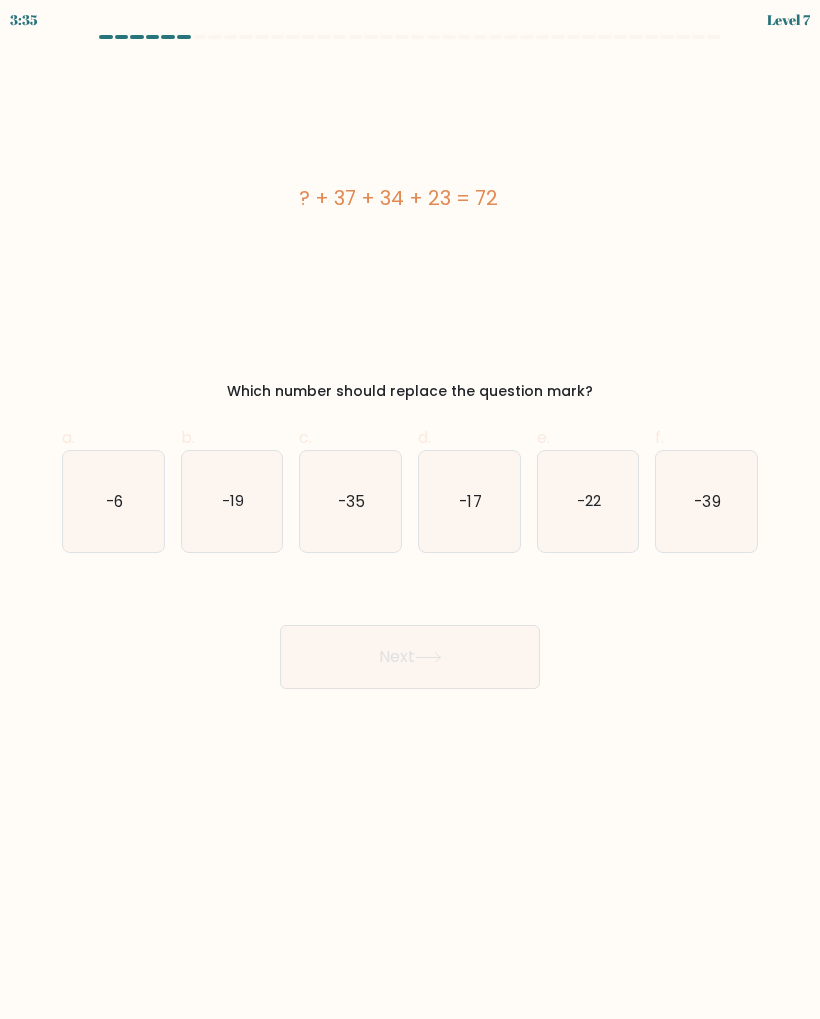 click on "-22" 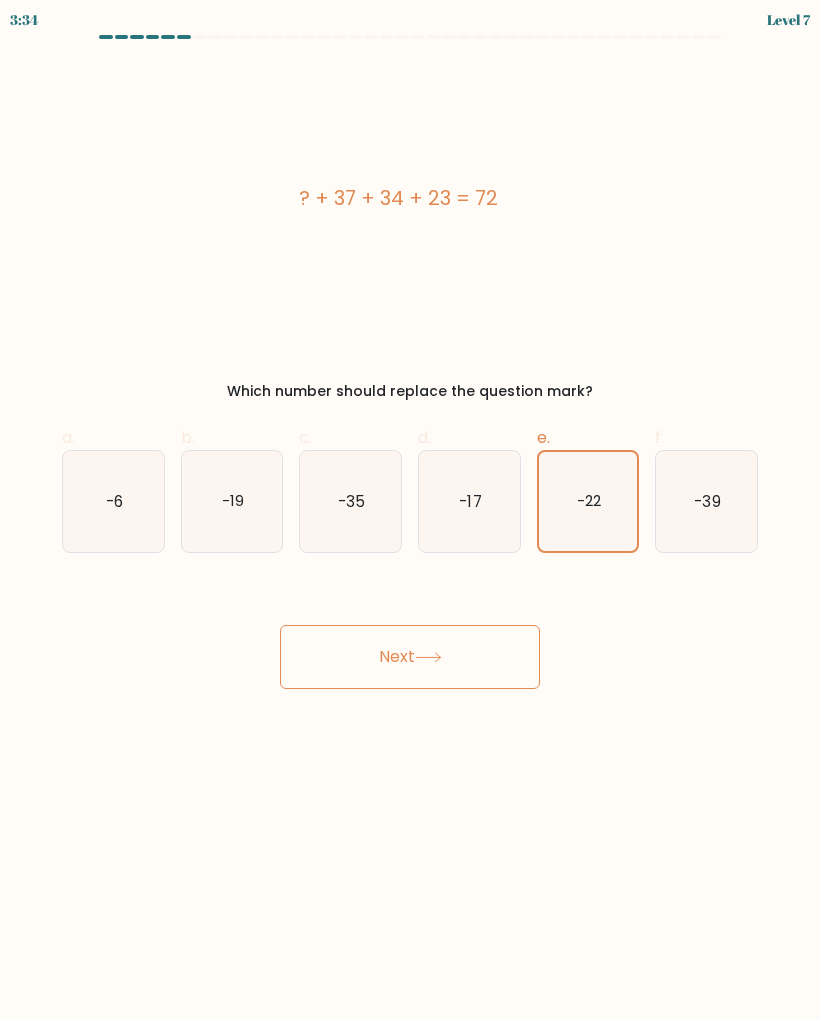 click on "Next" at bounding box center [410, 657] 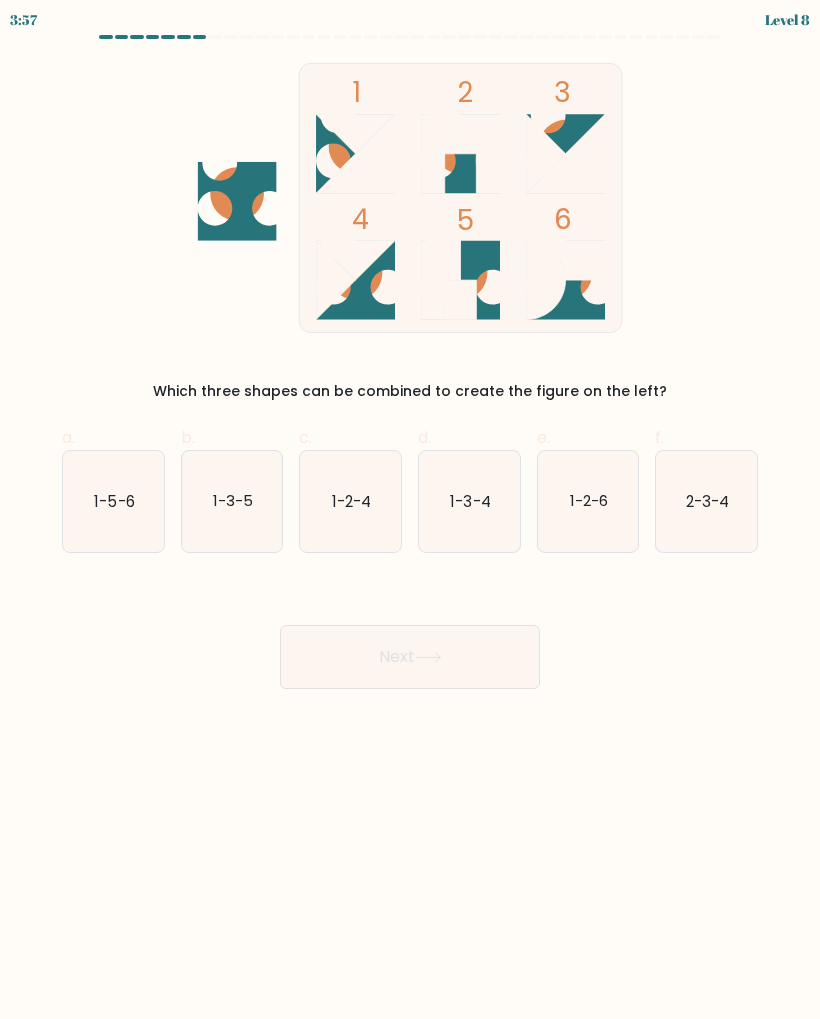 click on "1-3-4" 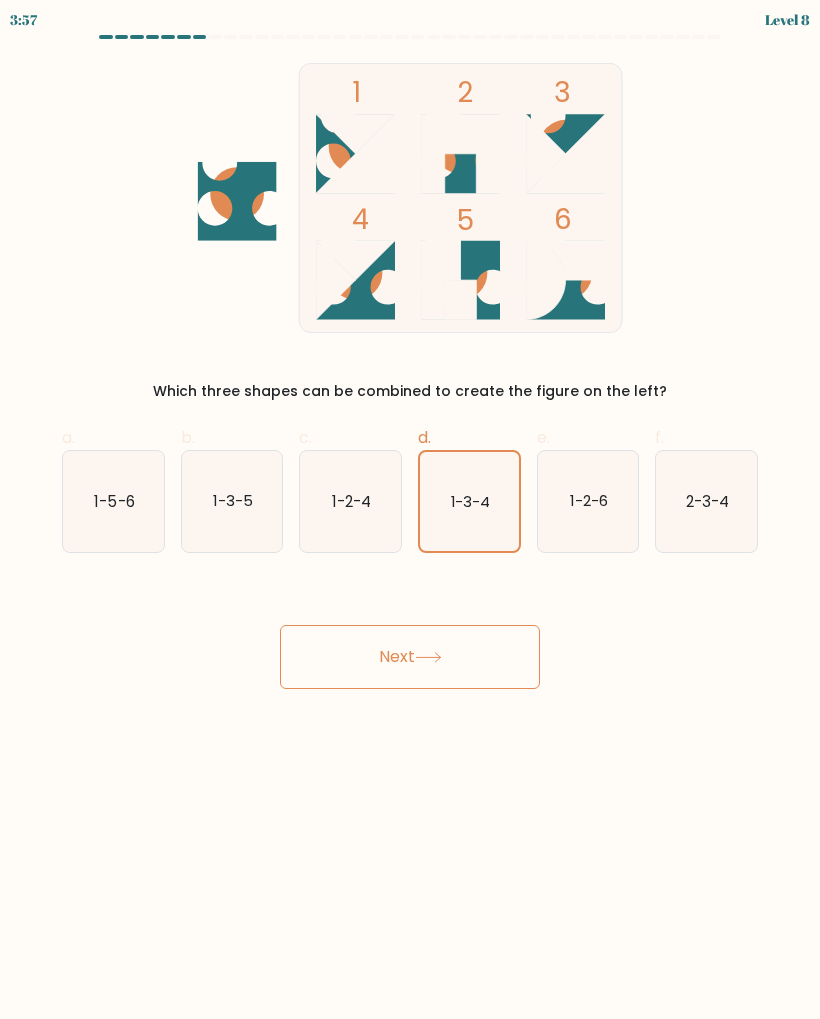 click on "Next" at bounding box center (410, 657) 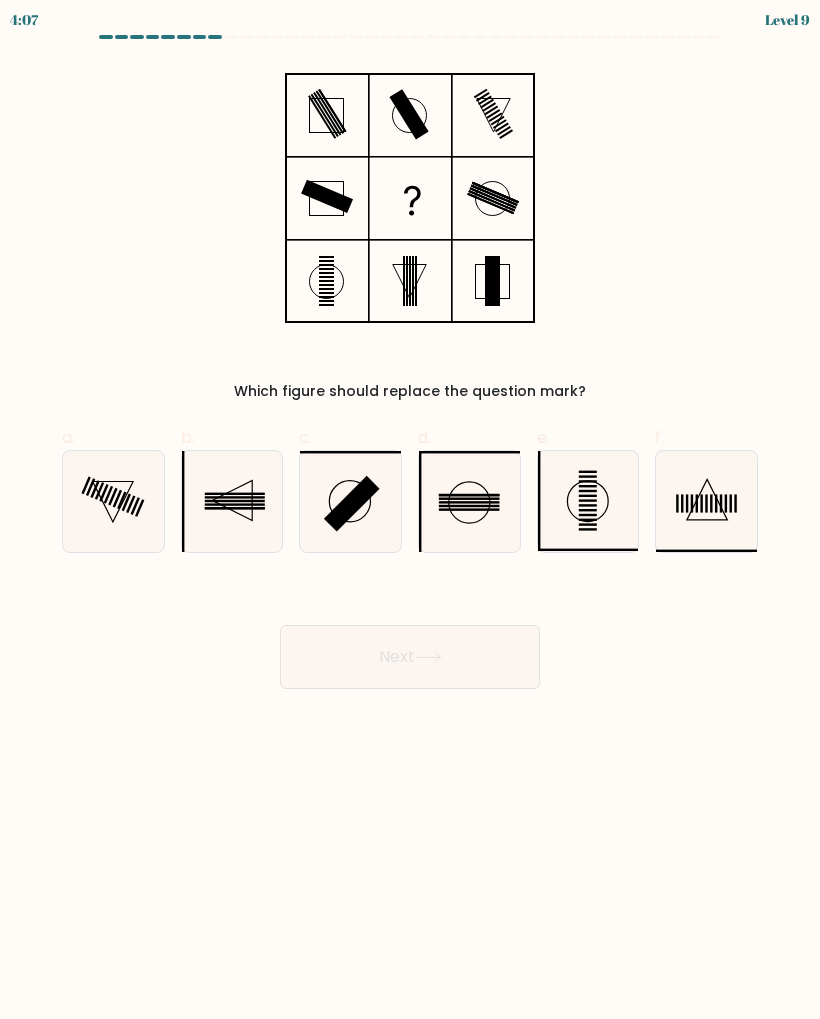 click 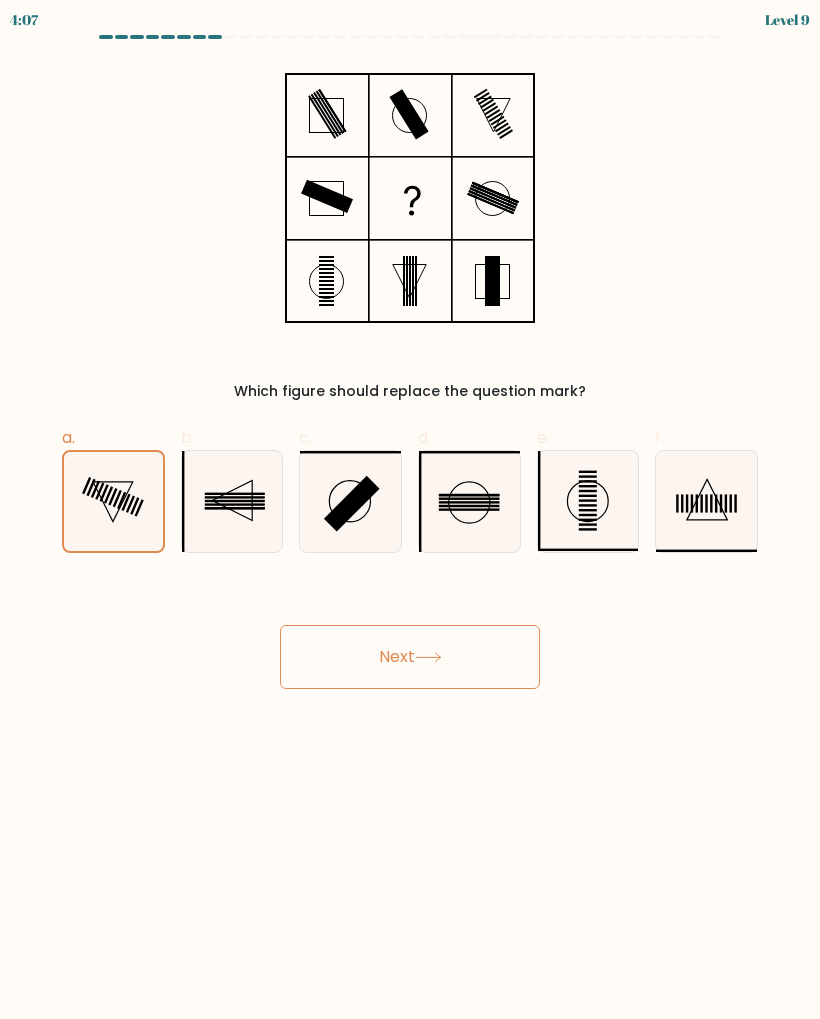 click on "Next" at bounding box center (410, 657) 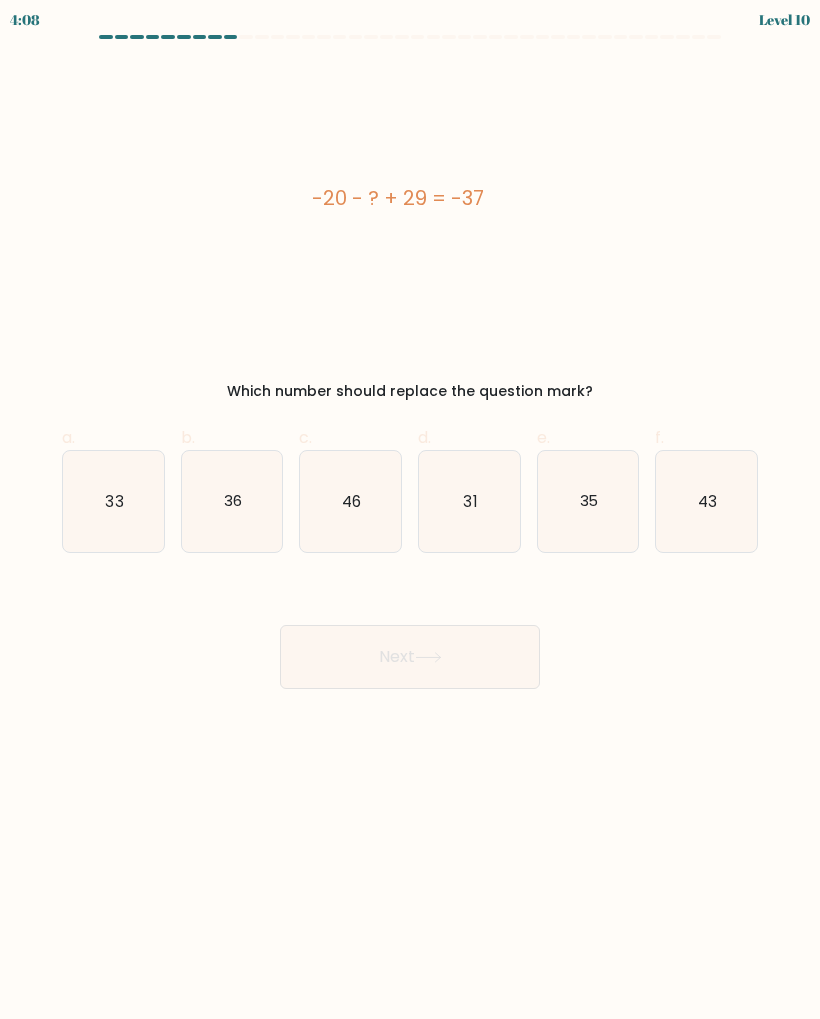 click on "46" 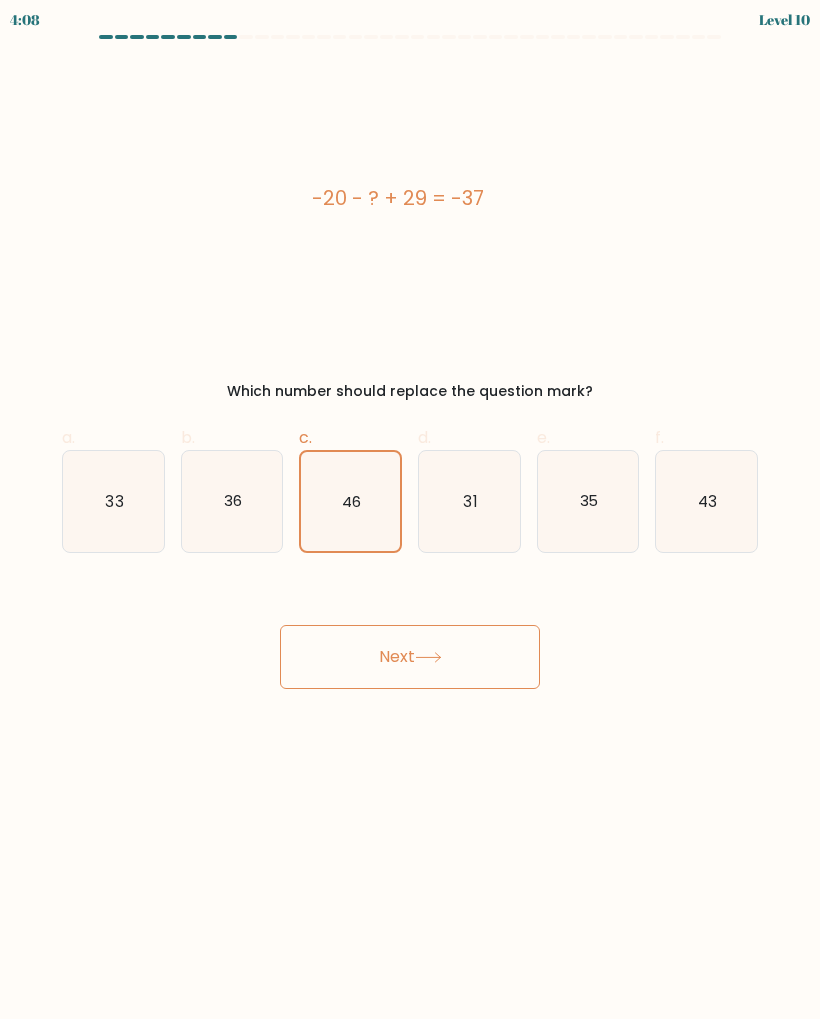 click on "Next" at bounding box center [410, 657] 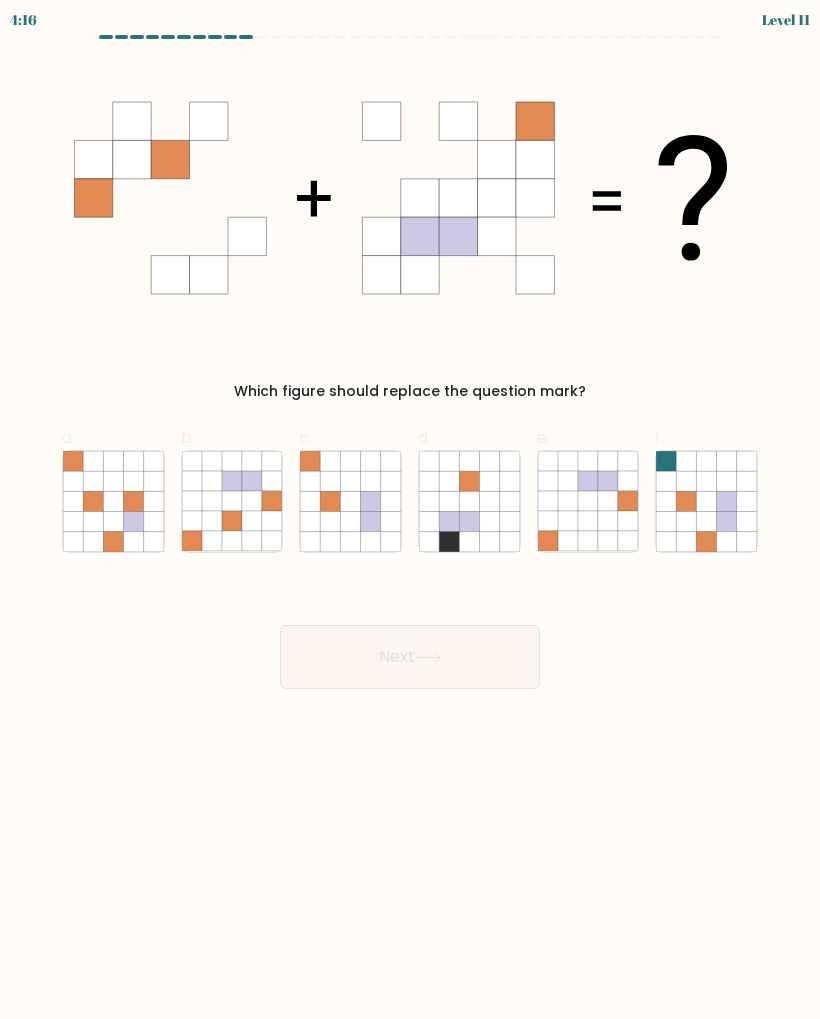 click 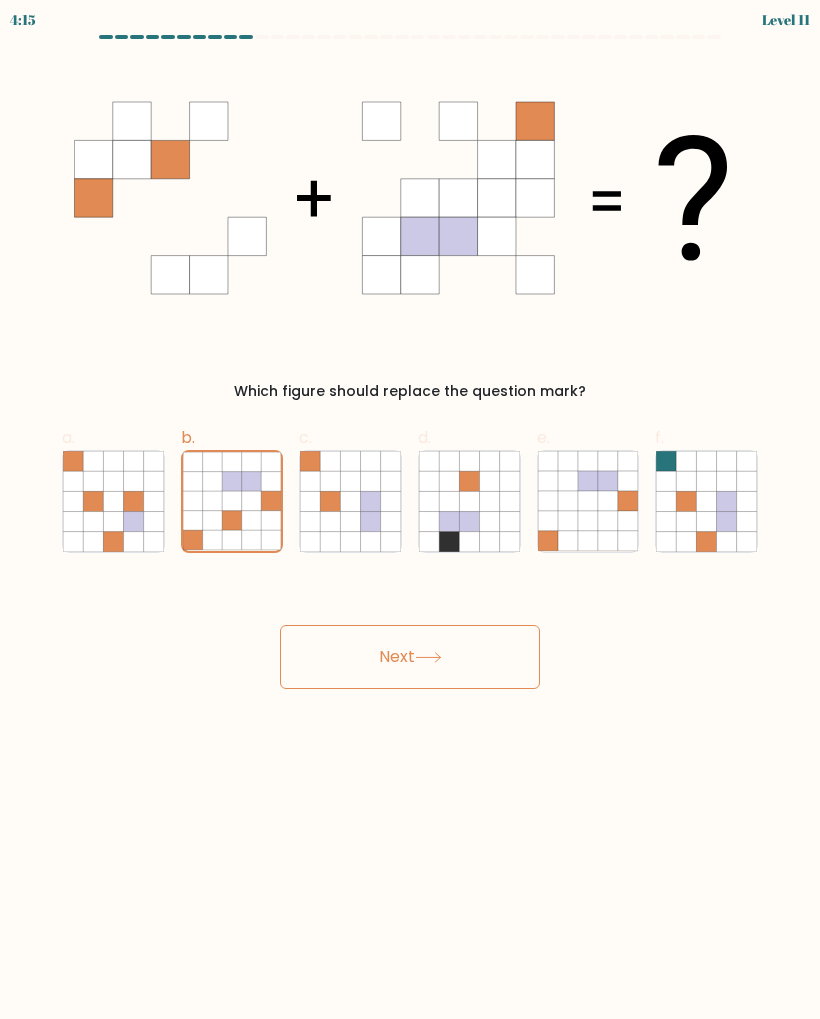 click on "Next" at bounding box center (410, 657) 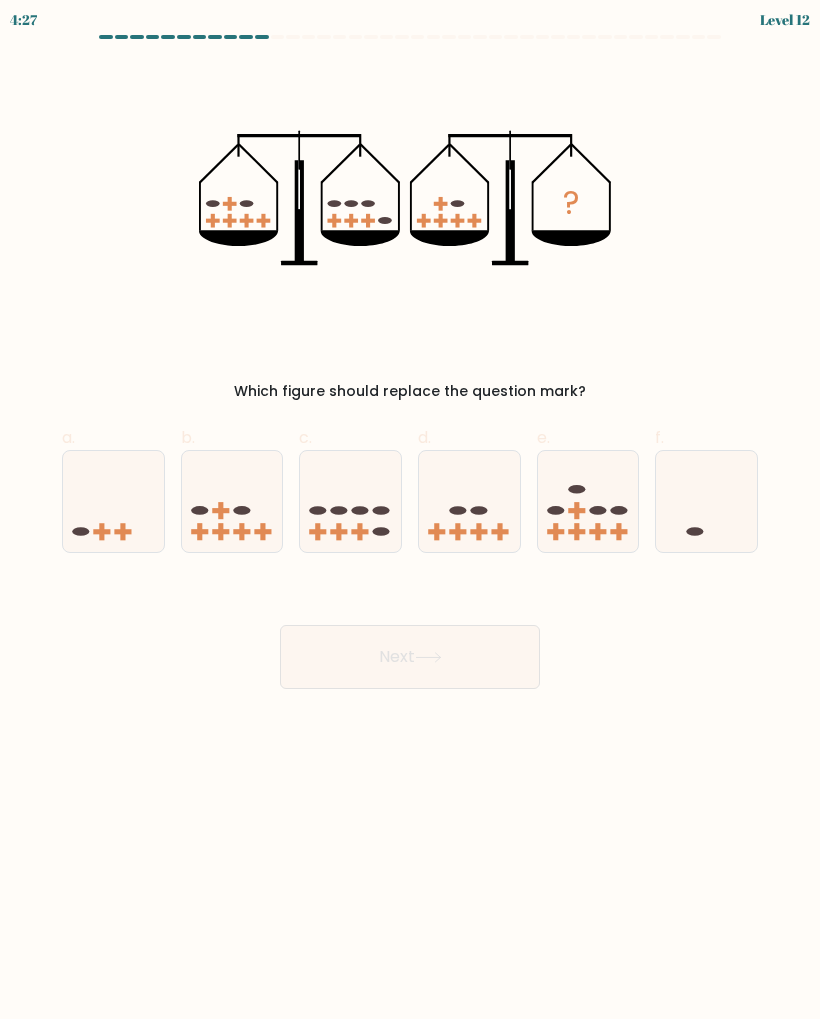 click 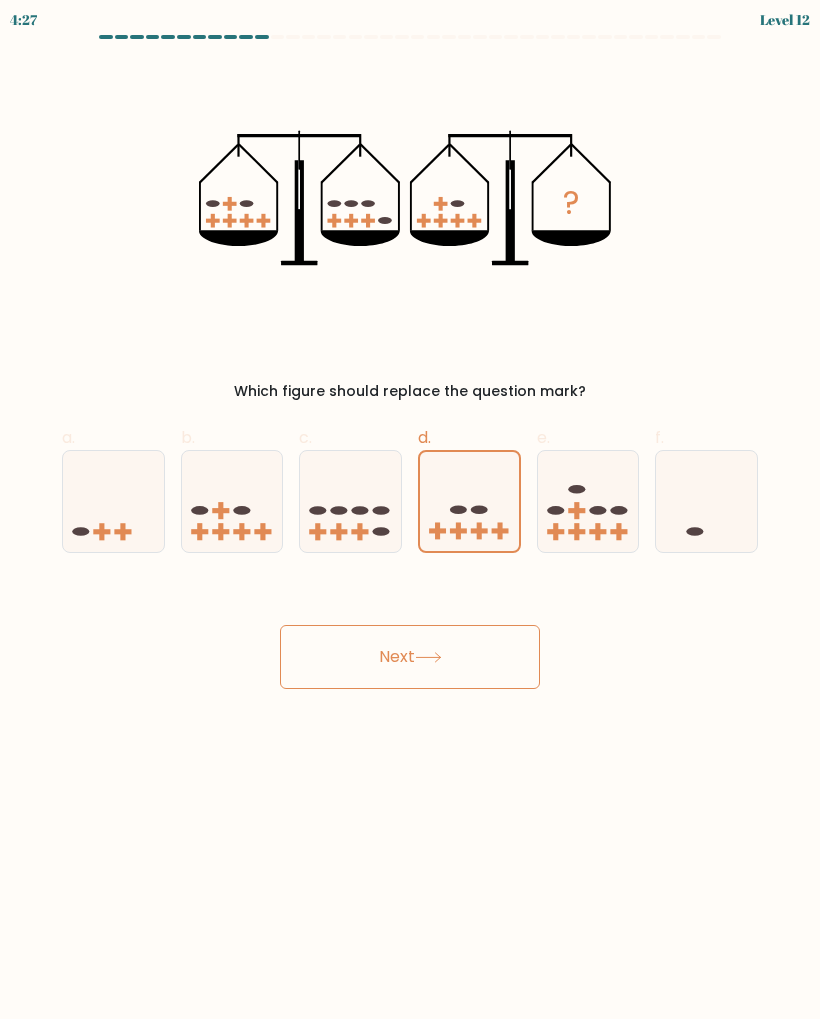 click 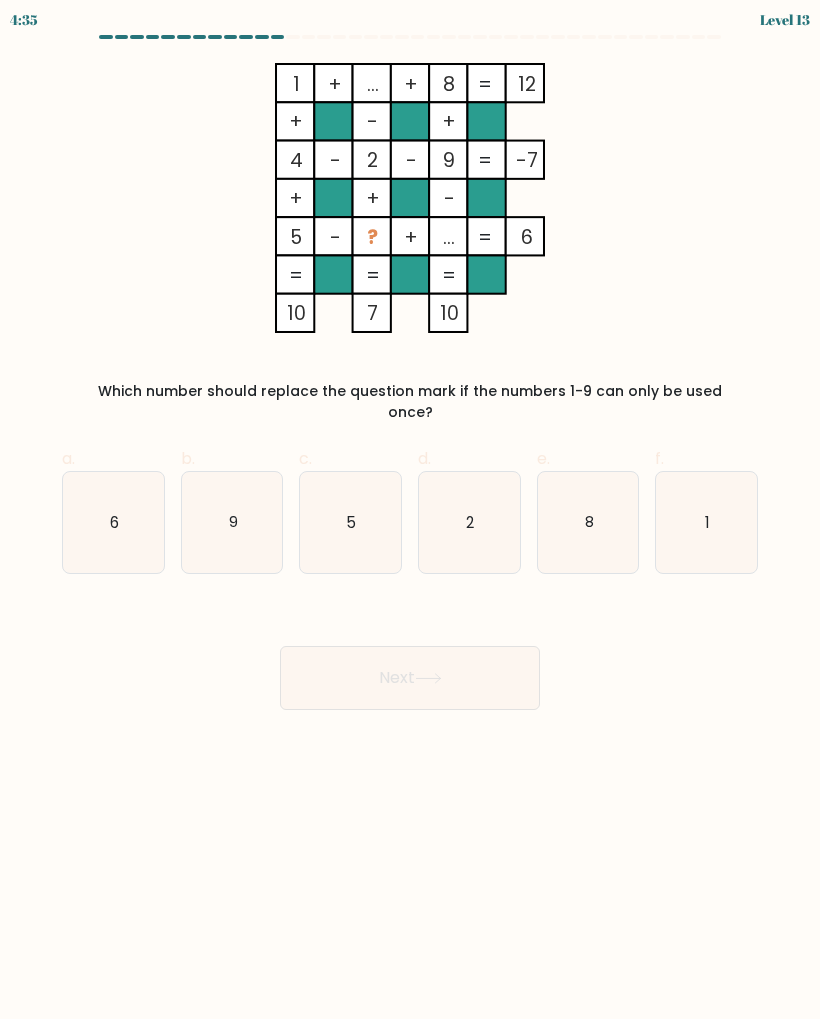 click on "5" 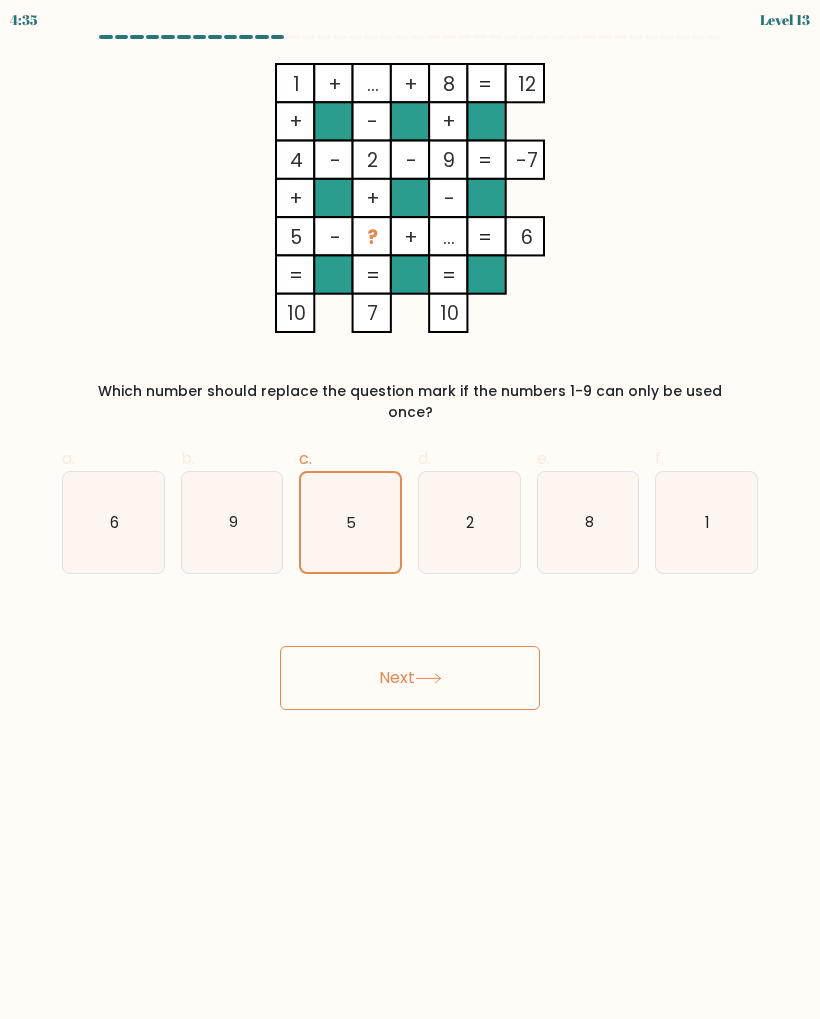 click on "Next" at bounding box center (410, 678) 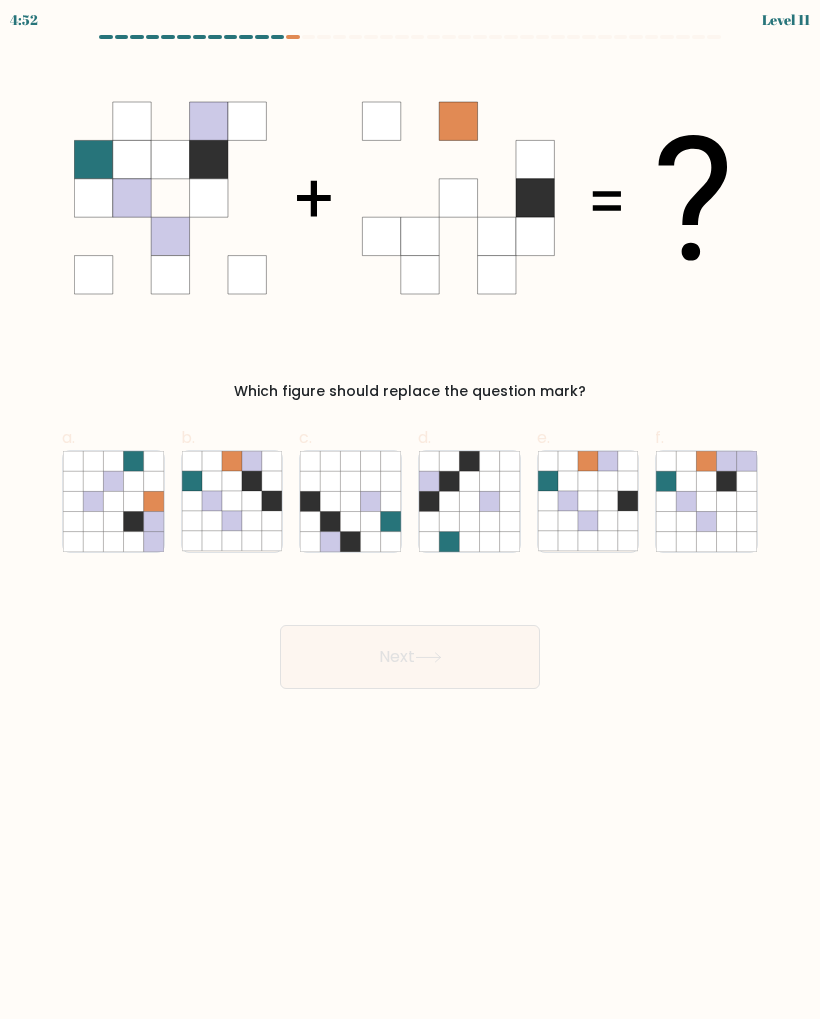 click 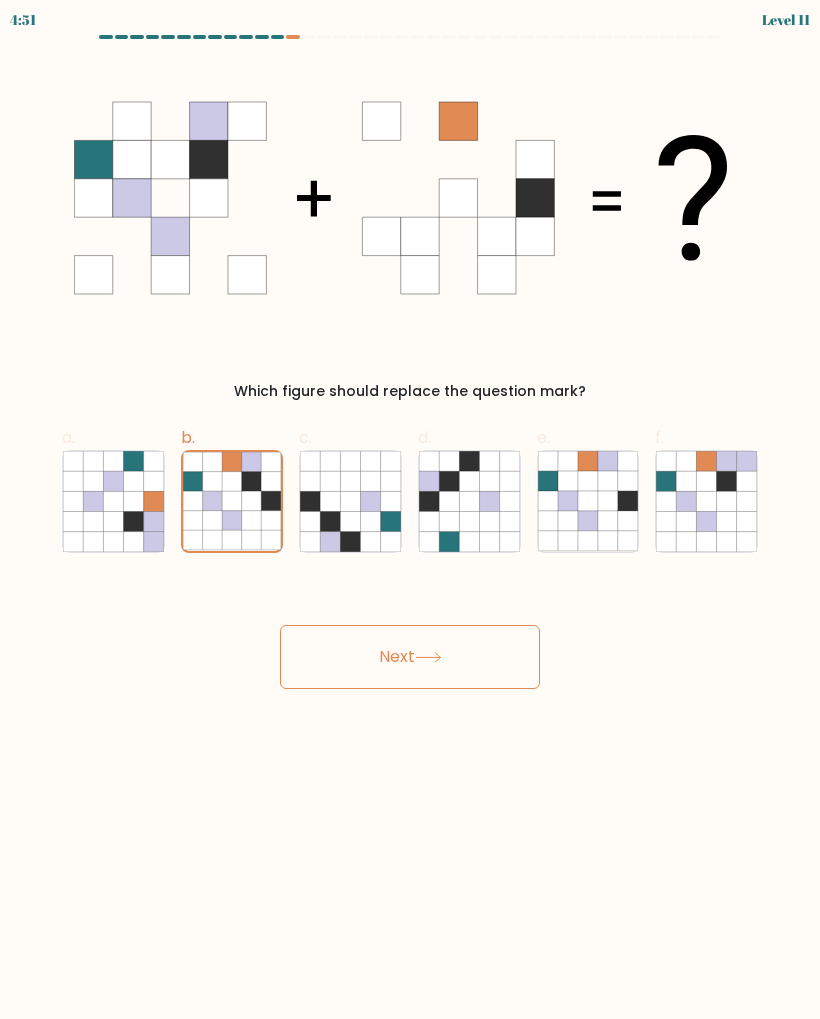click on "Next" at bounding box center [410, 657] 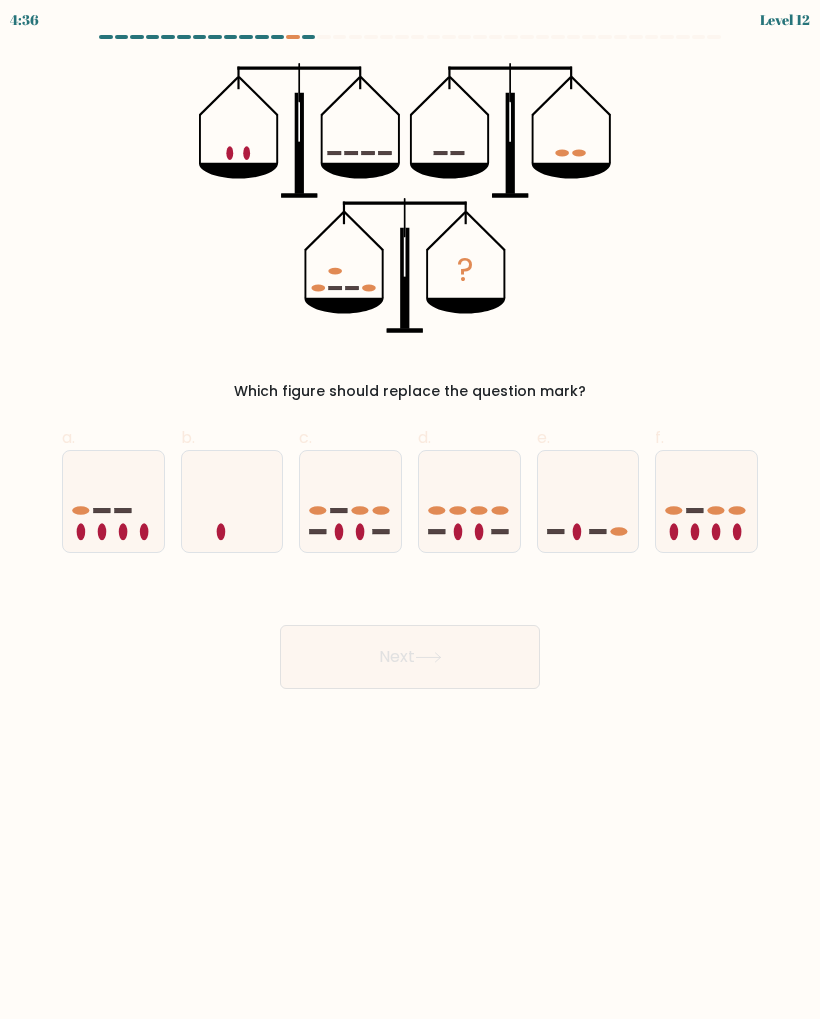 click 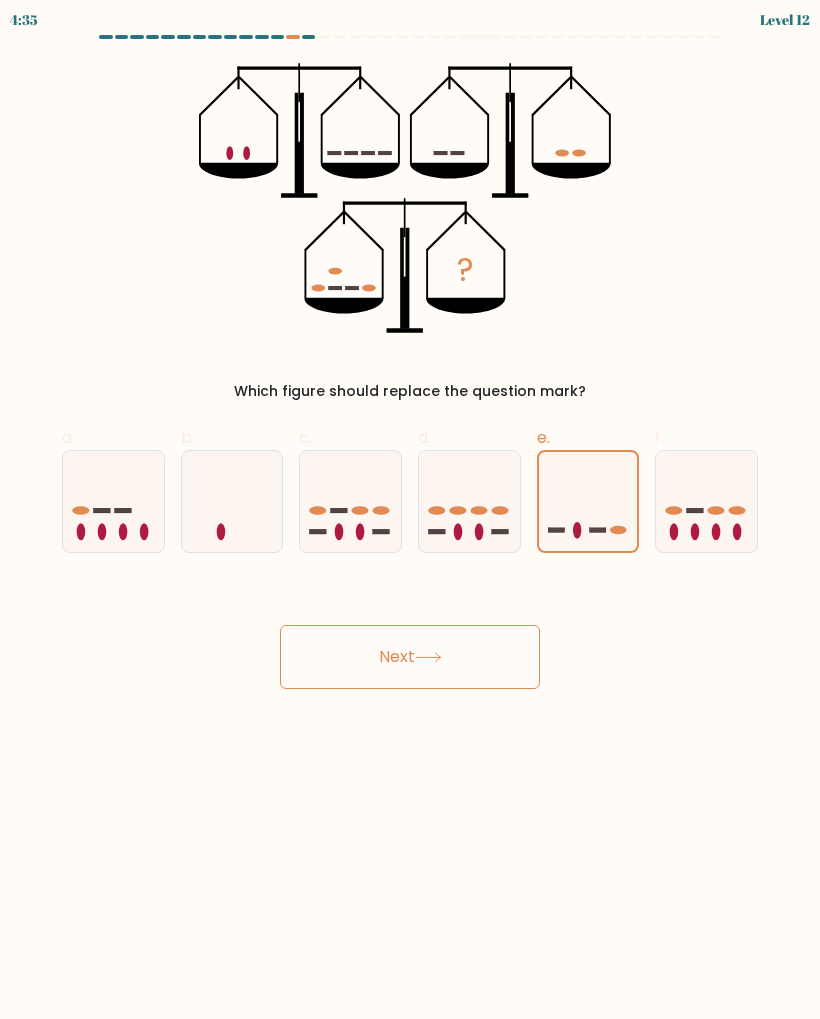 click on "Next" at bounding box center (410, 657) 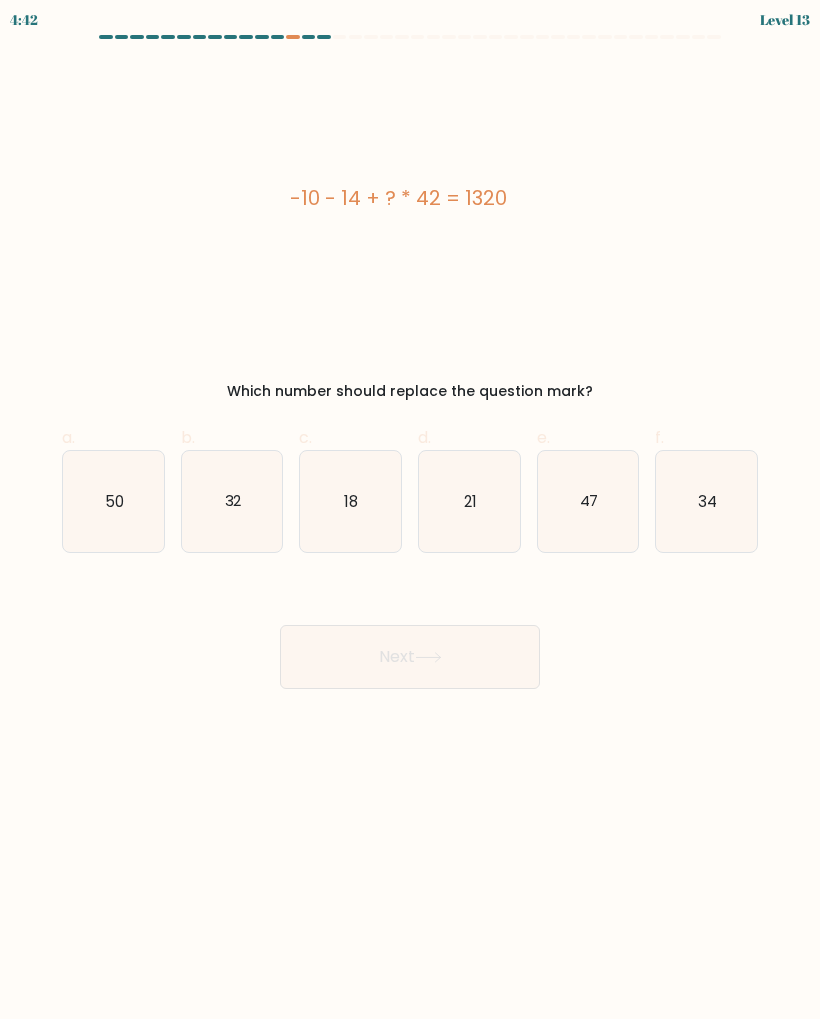 click on "32" 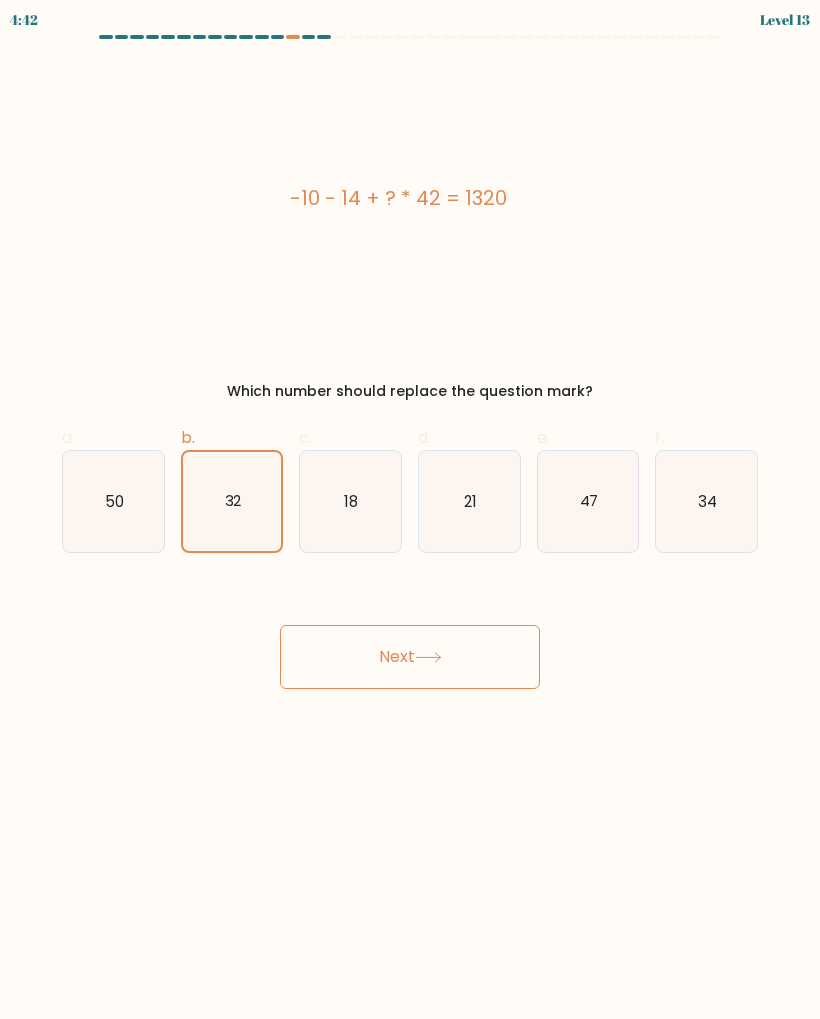 click on "Next" at bounding box center [410, 657] 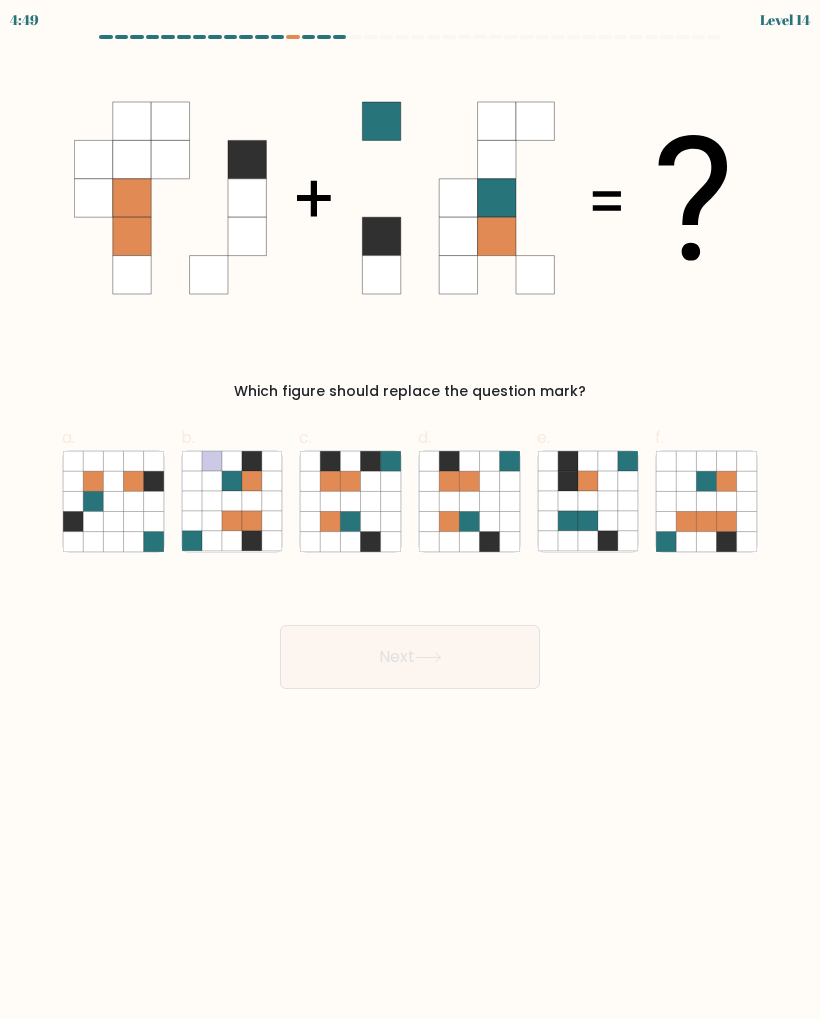 click 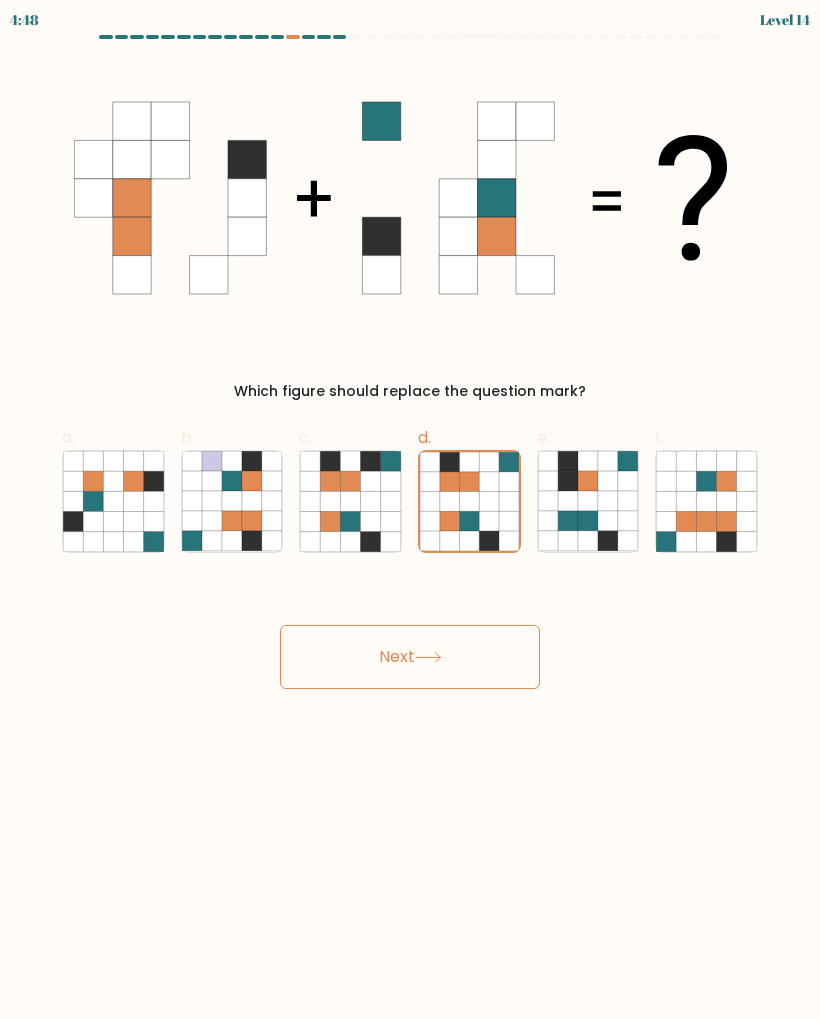 click on "Next" at bounding box center (410, 657) 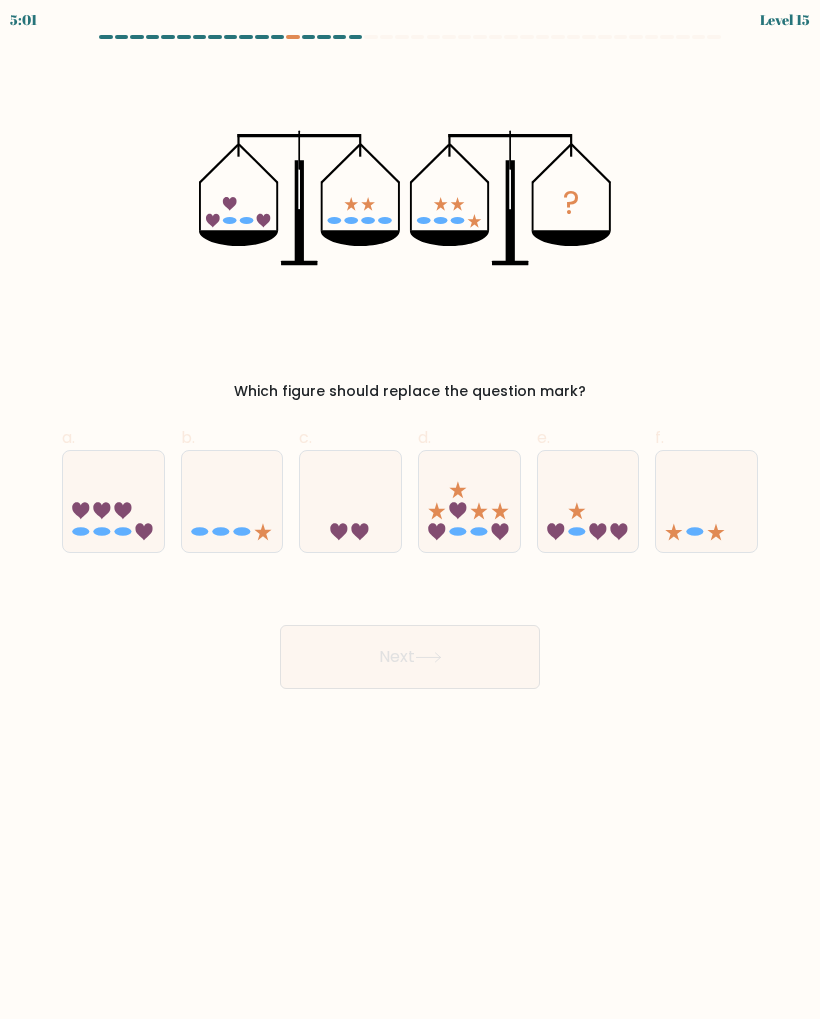 click 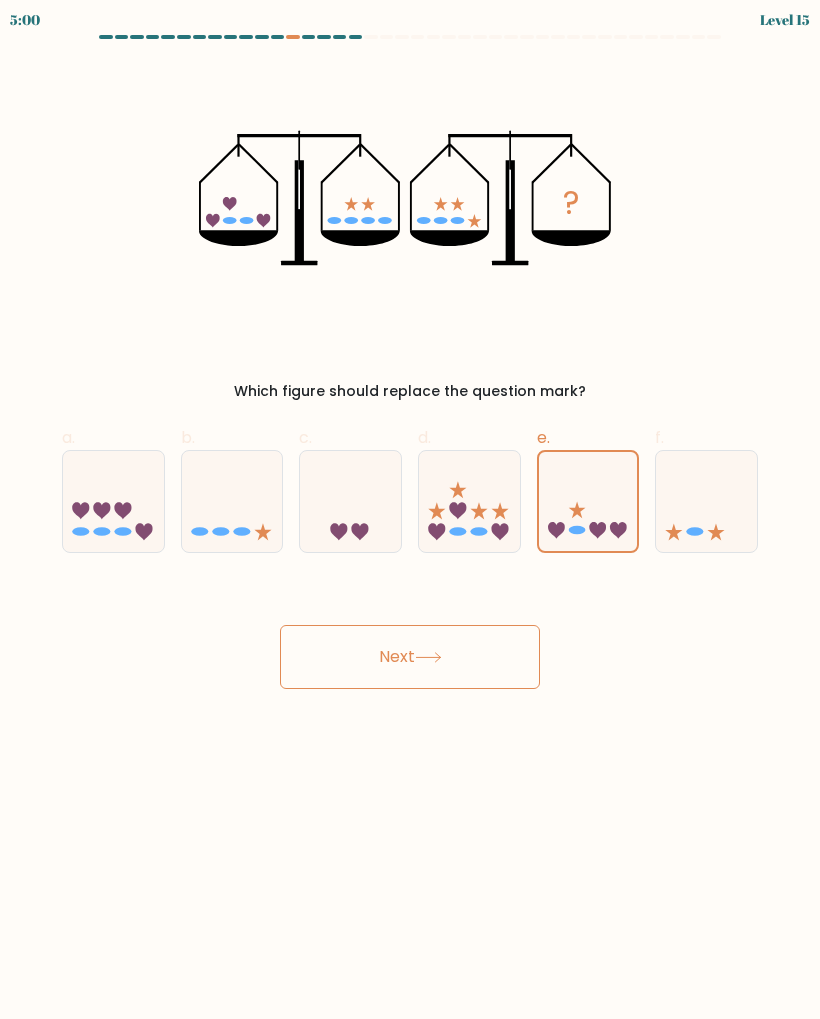 click on "Next" at bounding box center [410, 657] 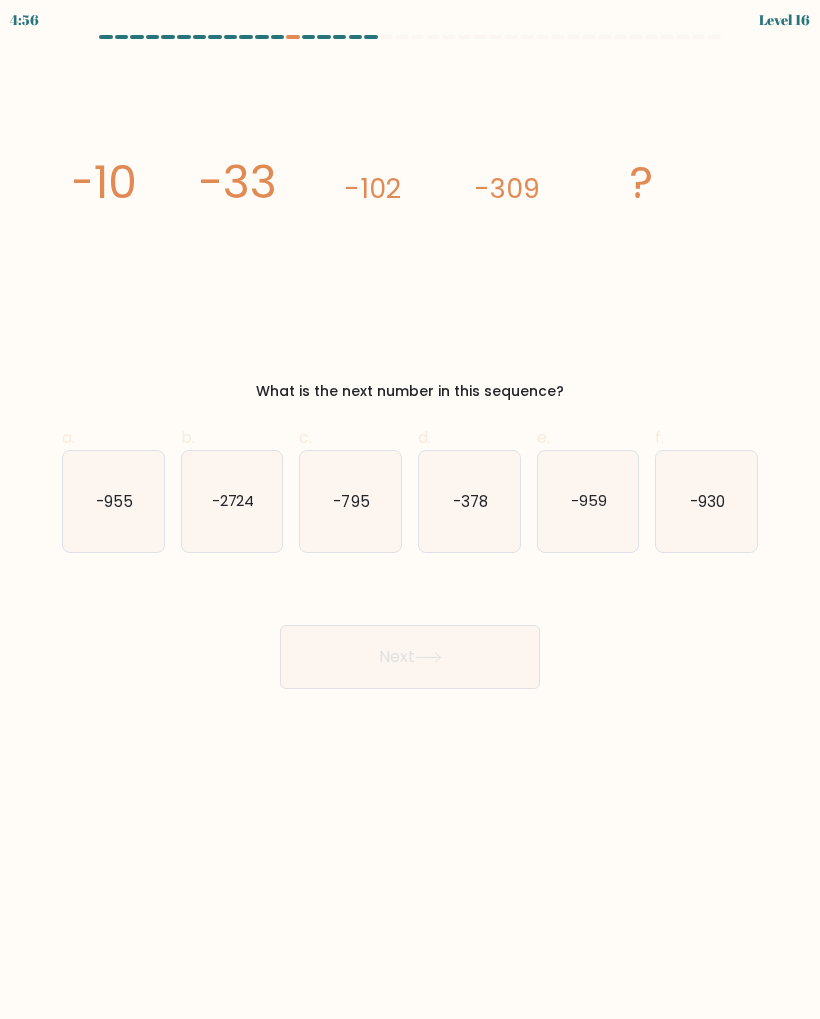 click on "-930" 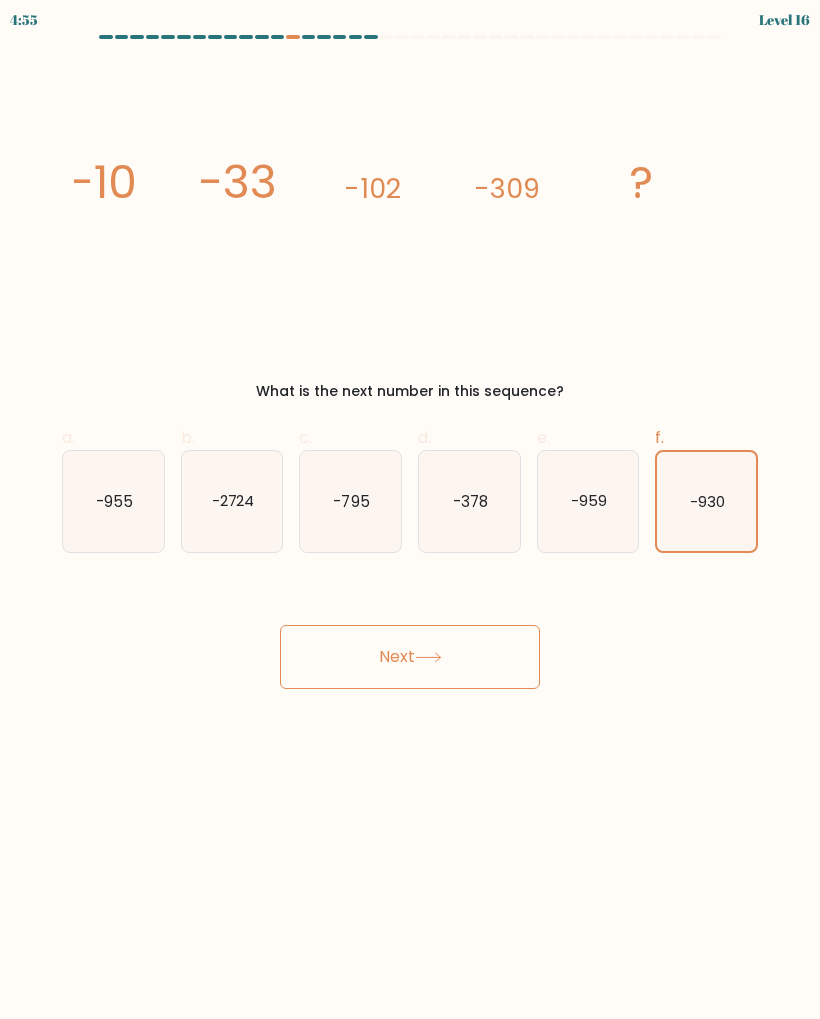 click 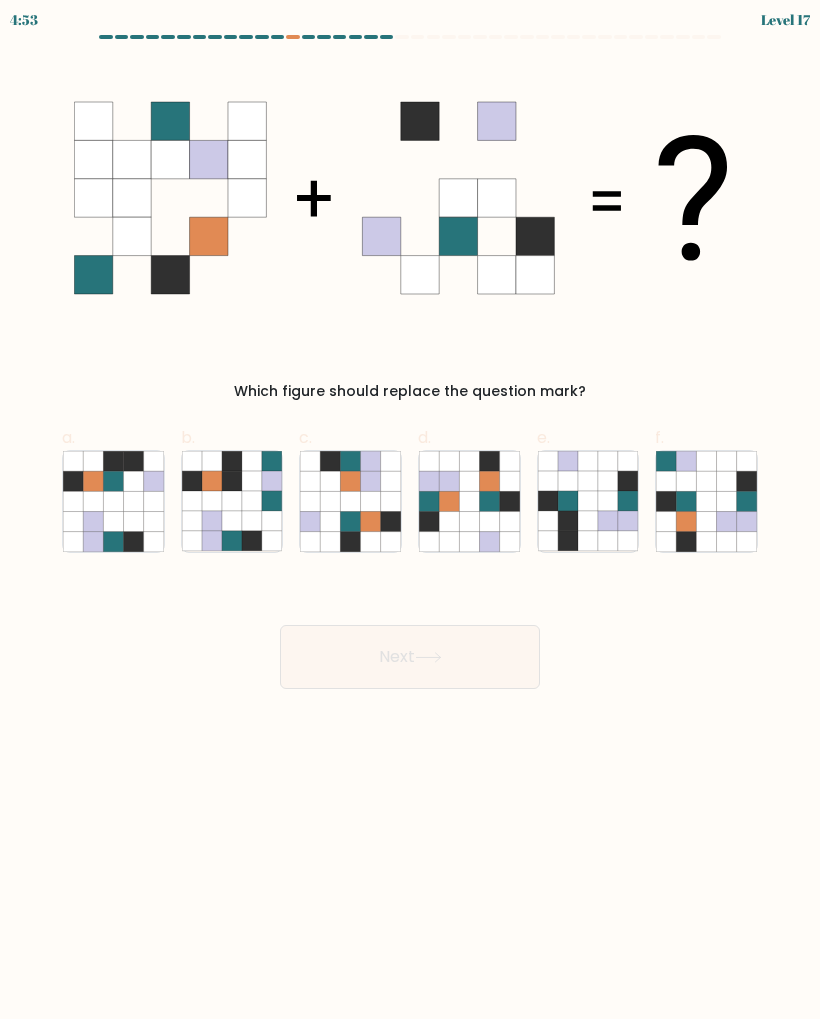 click 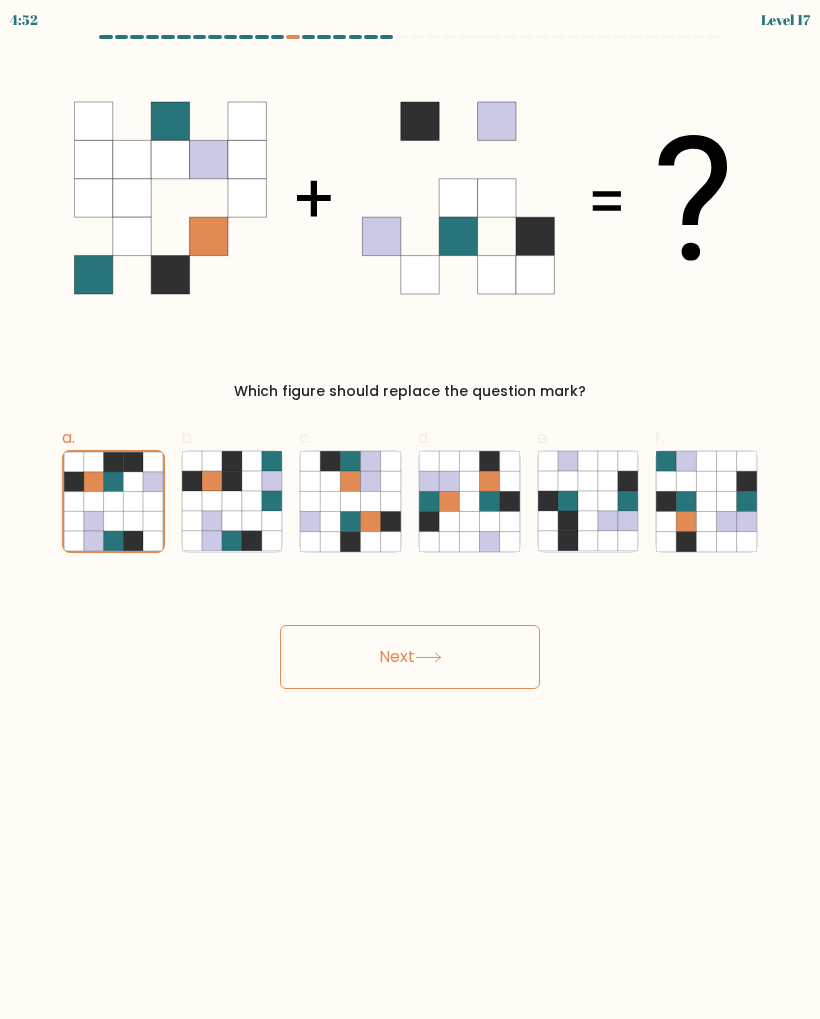 click on "Next" at bounding box center [410, 657] 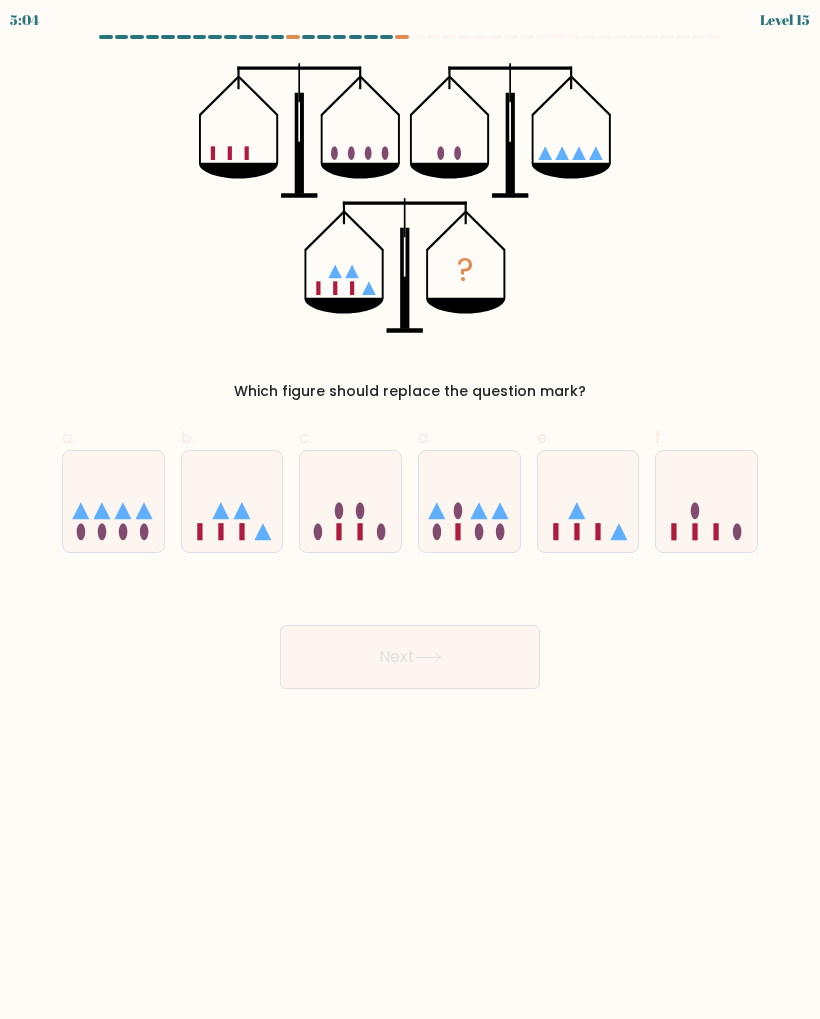 click 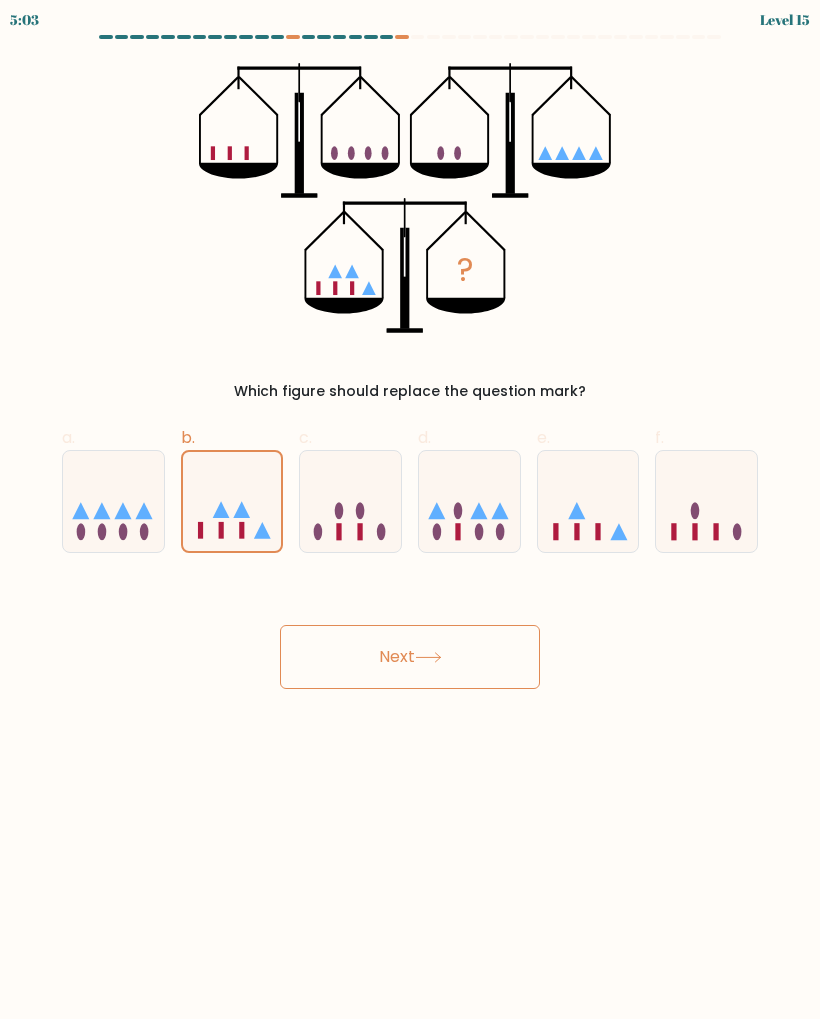 click 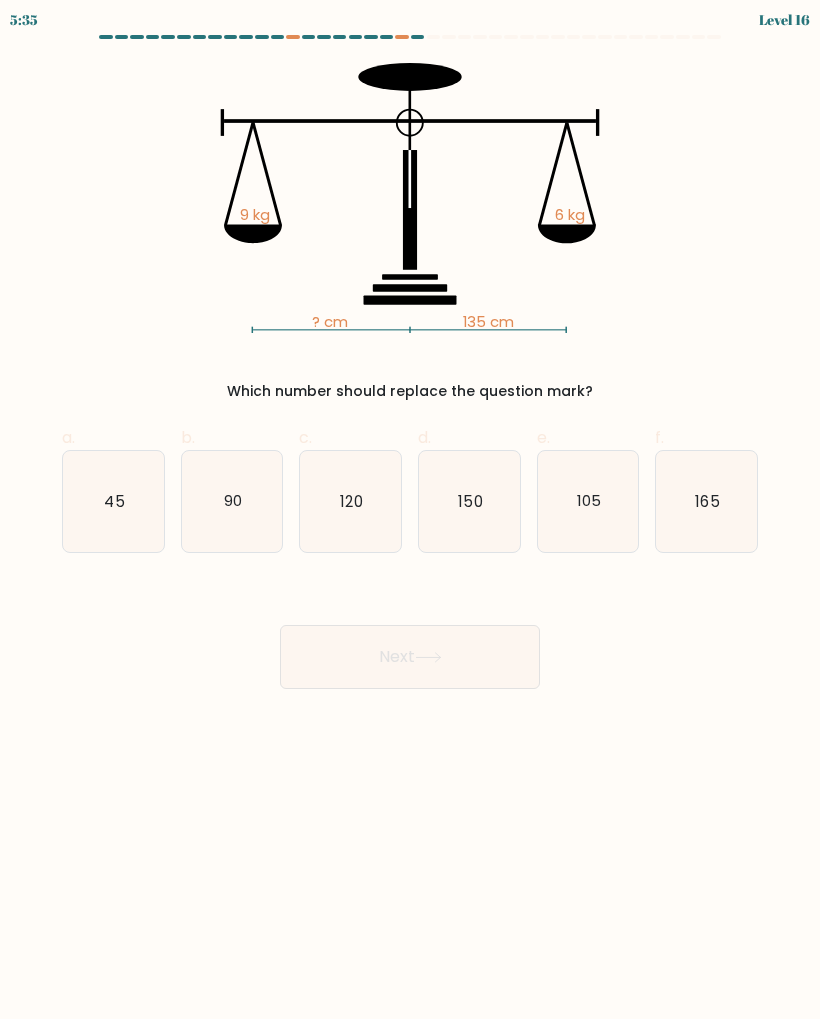 click on "105" 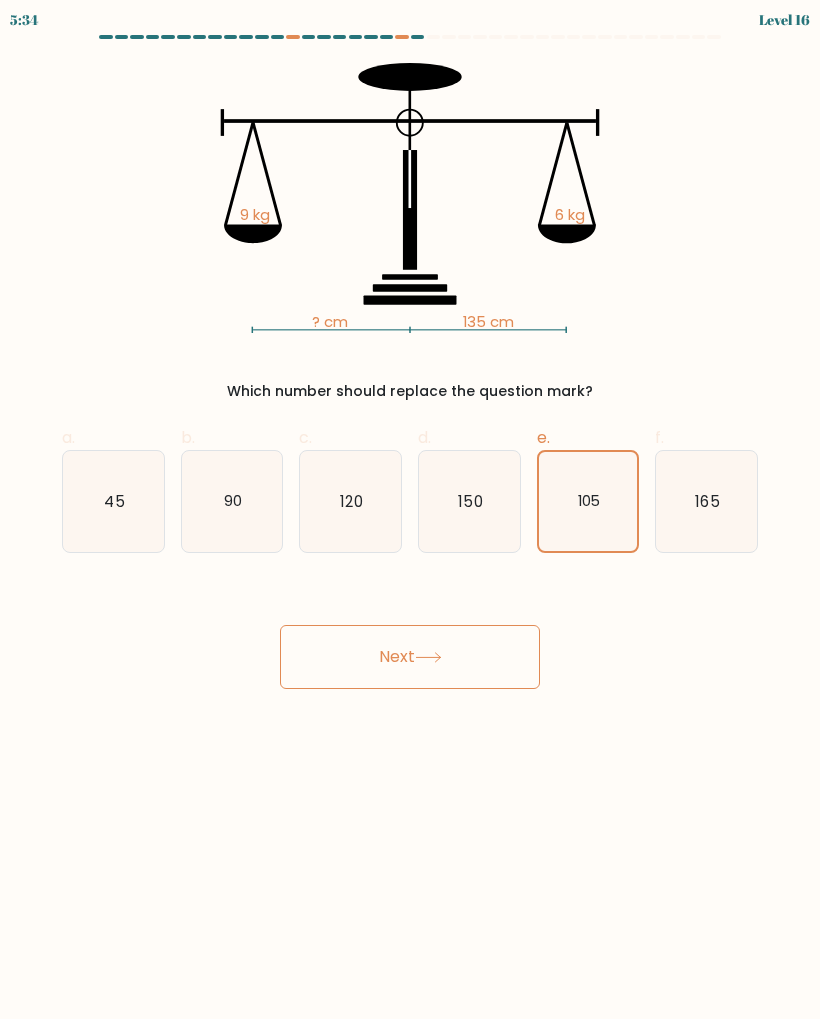 click on "Next" at bounding box center [410, 657] 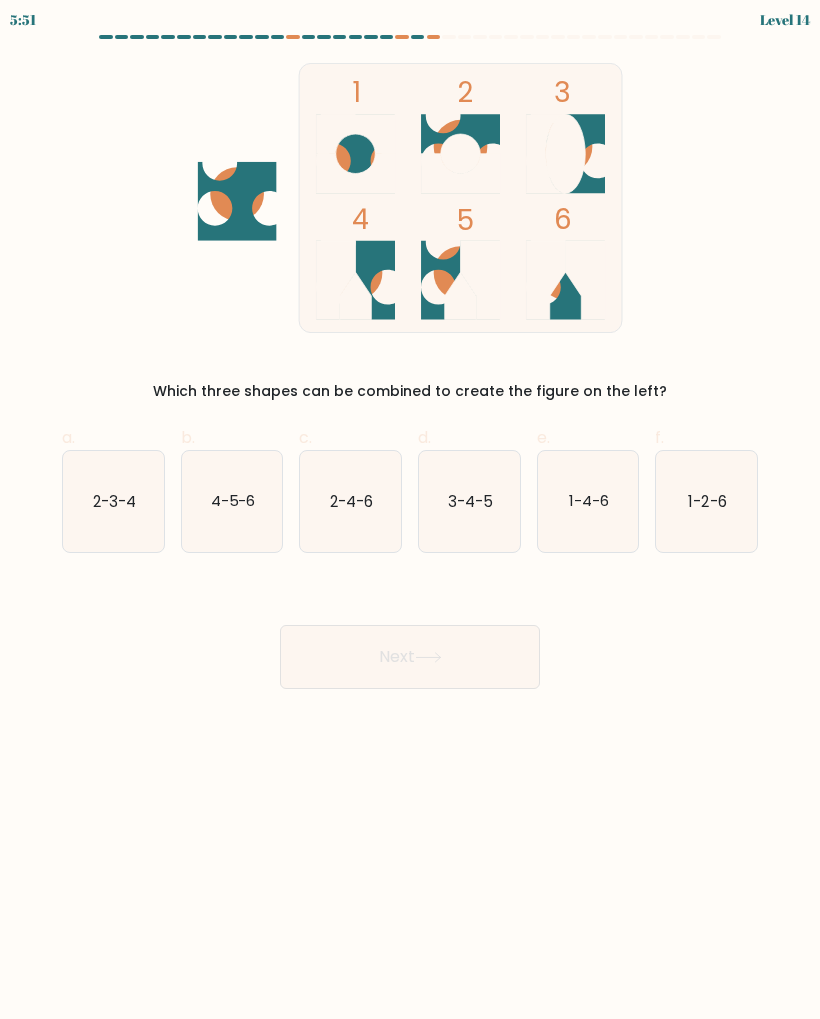 click on "4-5-6" 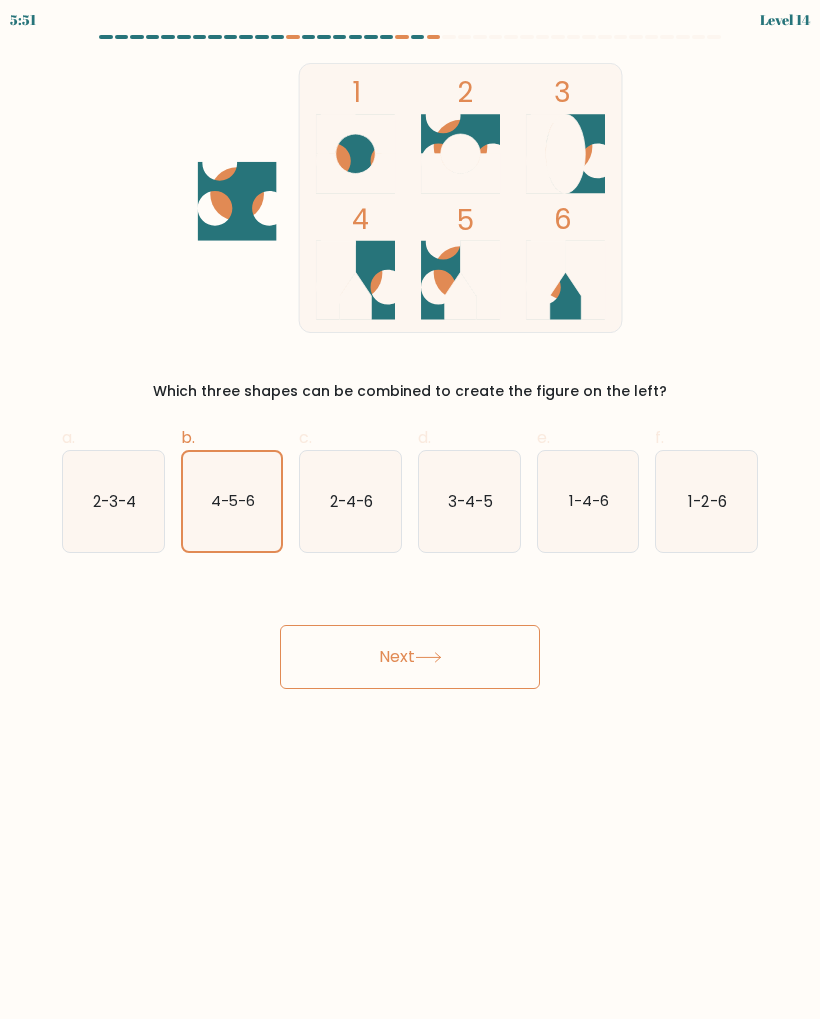 click on "Next" at bounding box center [410, 657] 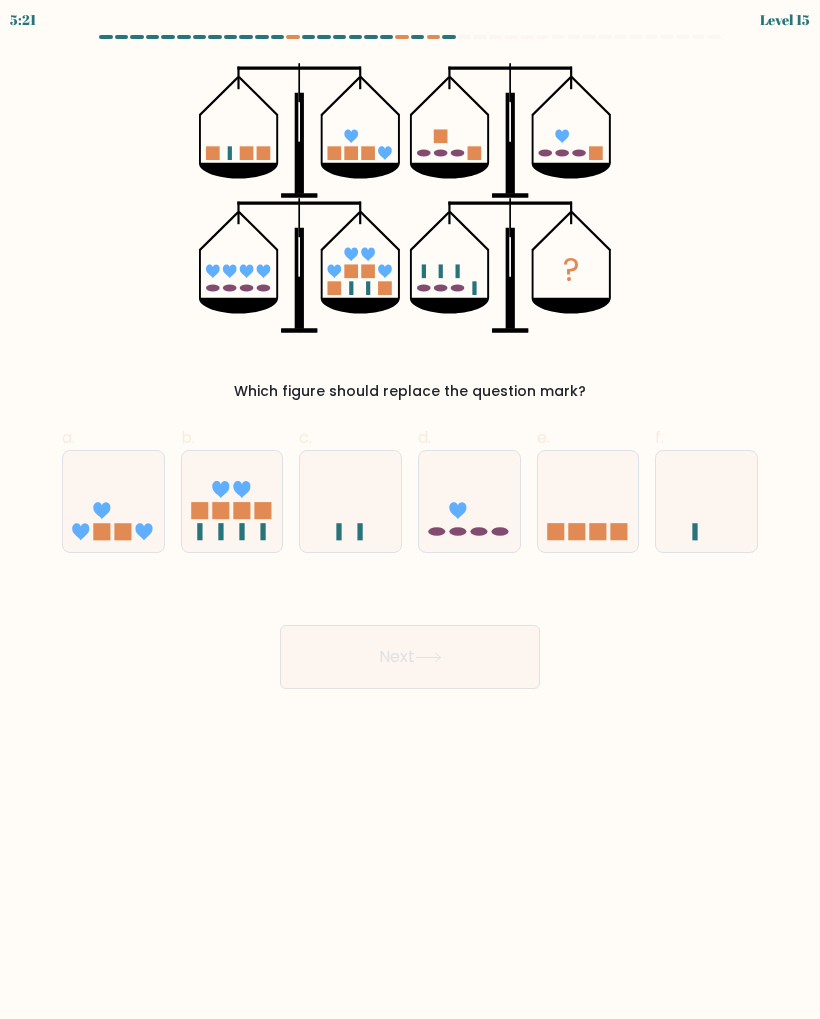 click 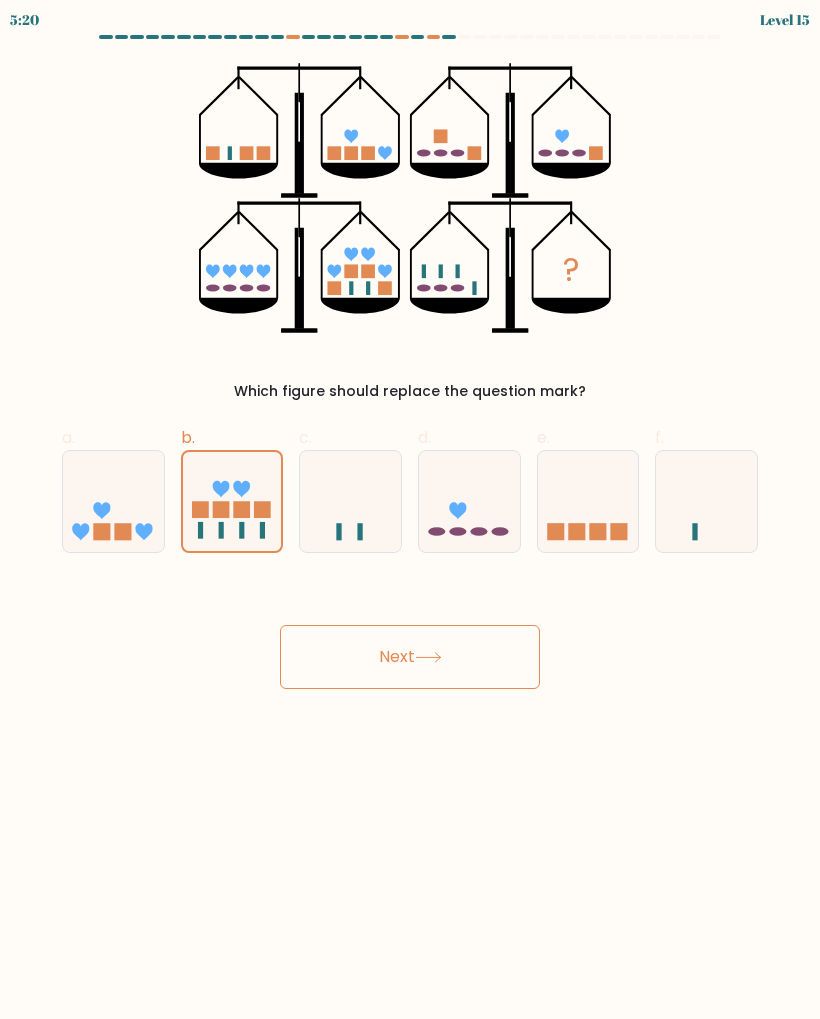 click on "Next" at bounding box center (410, 657) 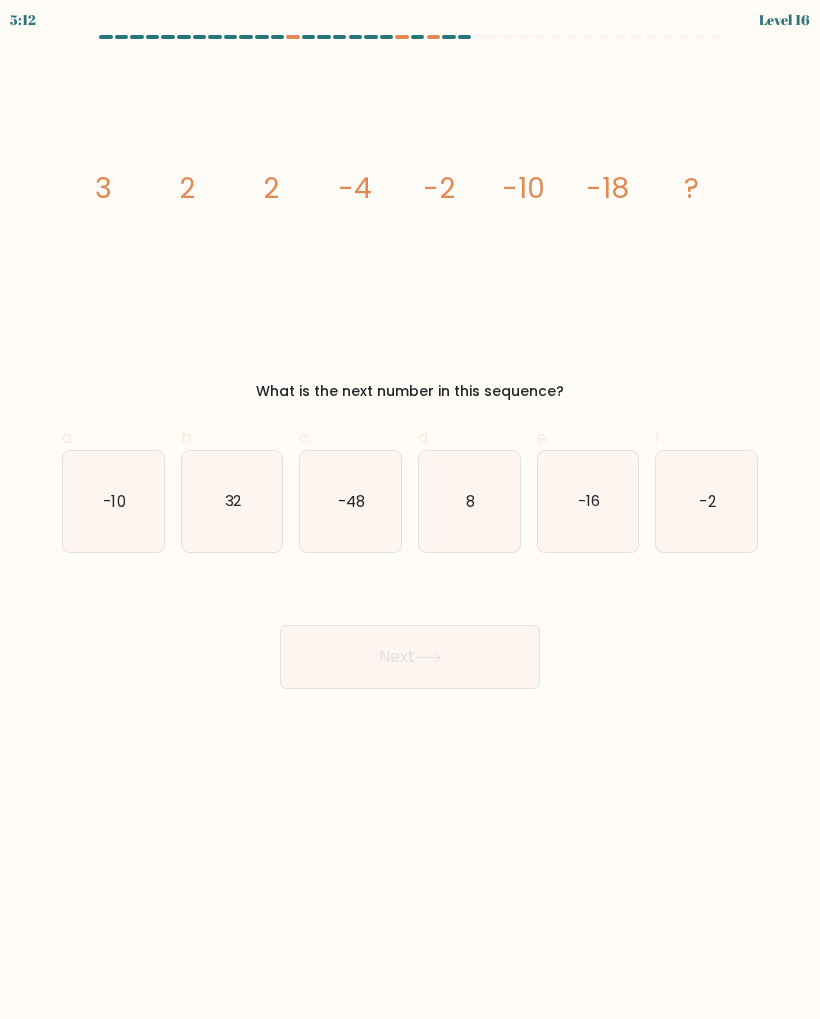 click on "-10" 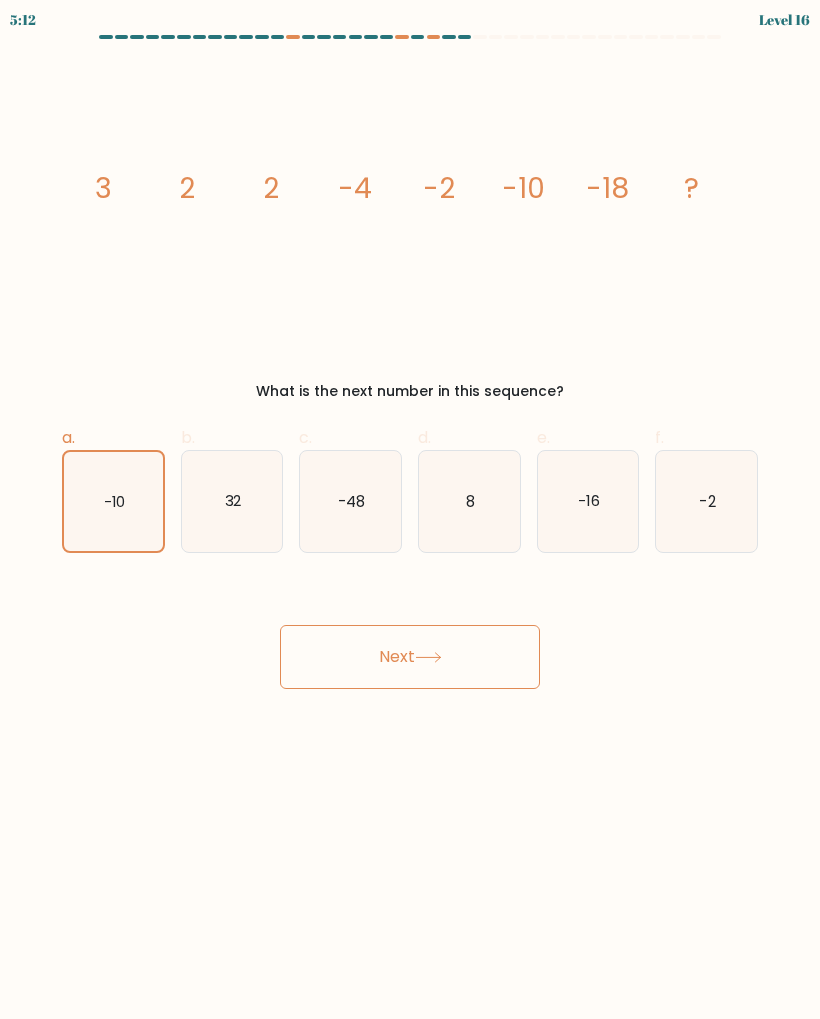 click on "Next" at bounding box center (410, 657) 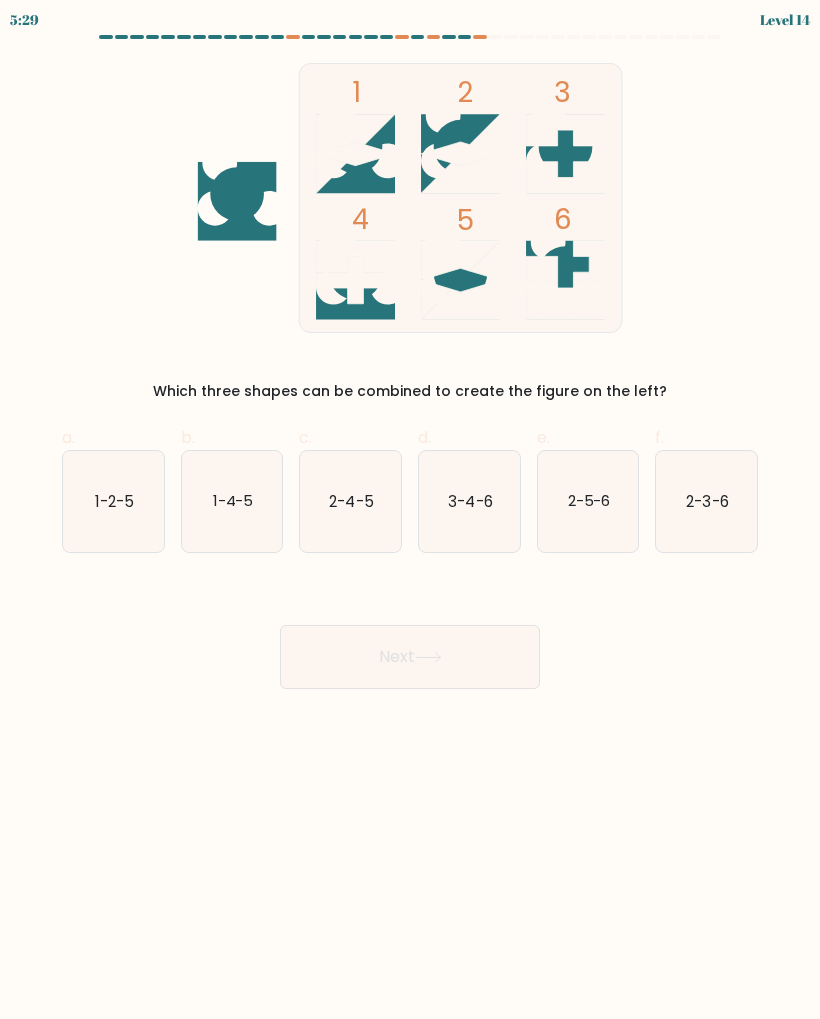 click on "1-2-5" 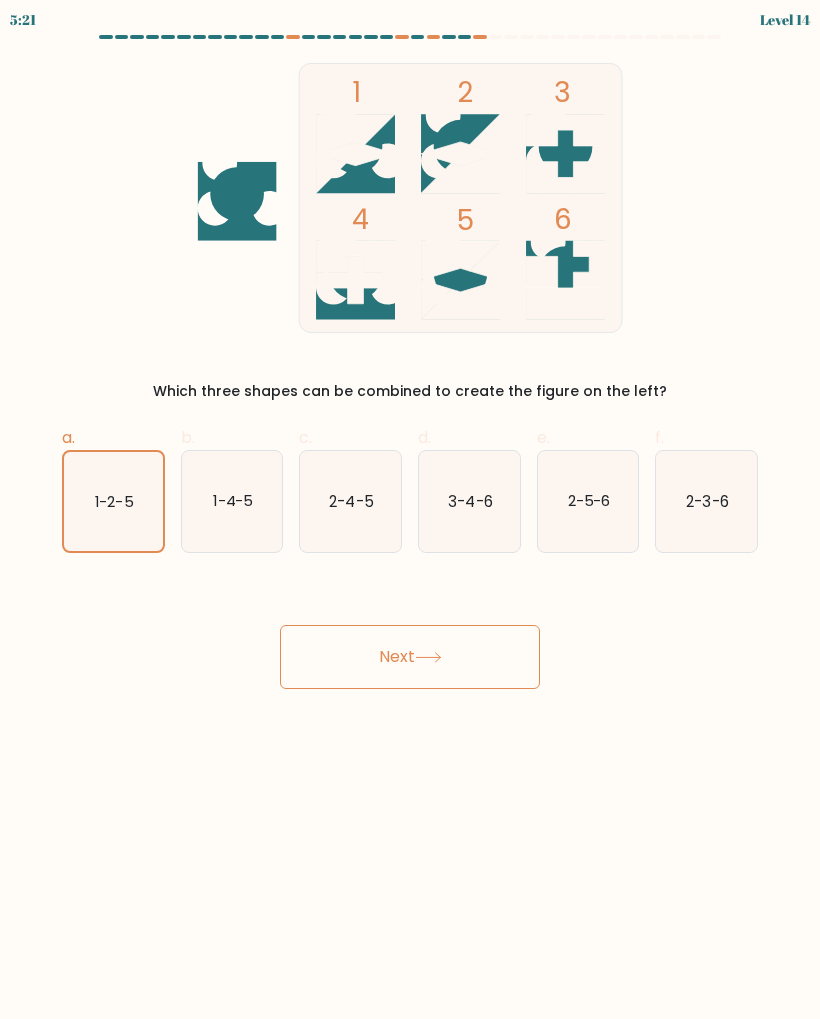 click on "Next" at bounding box center (410, 657) 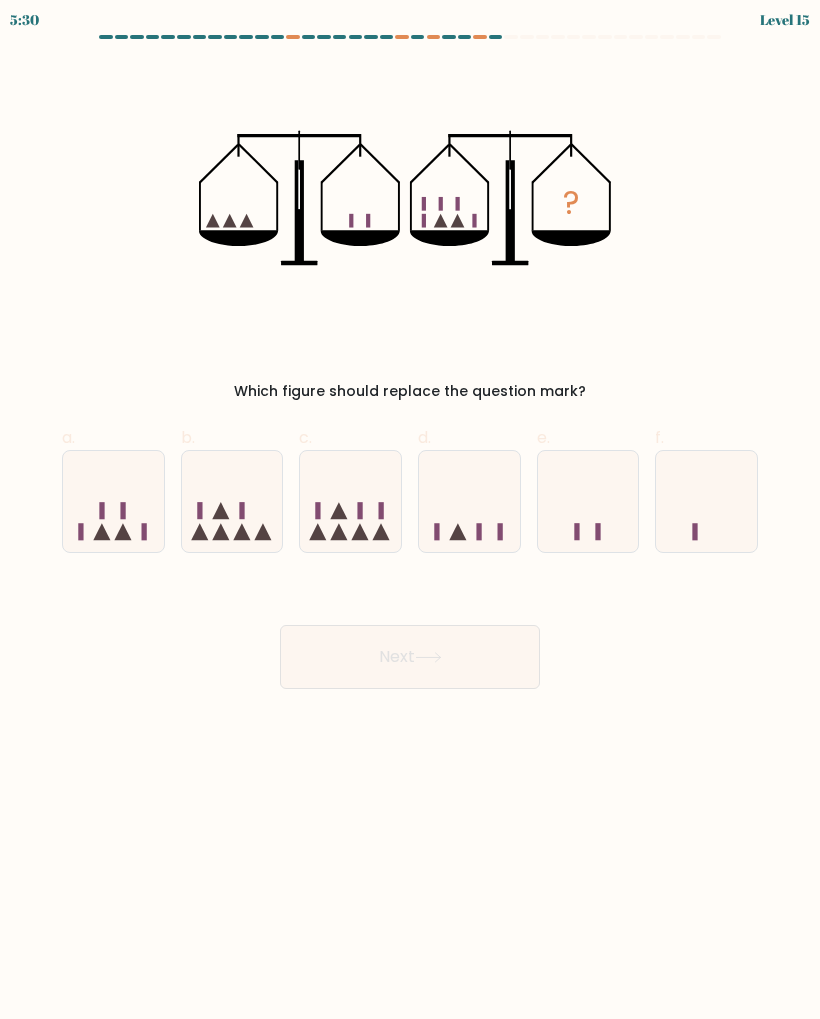 click 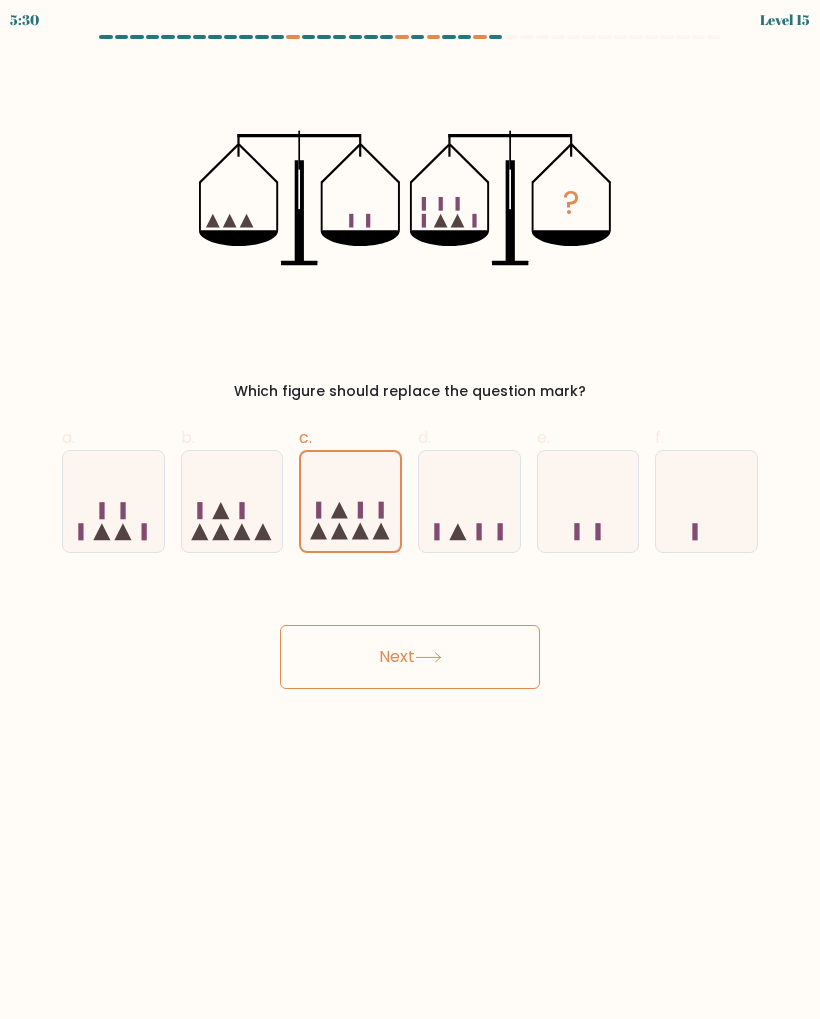 click on "Next" at bounding box center [410, 657] 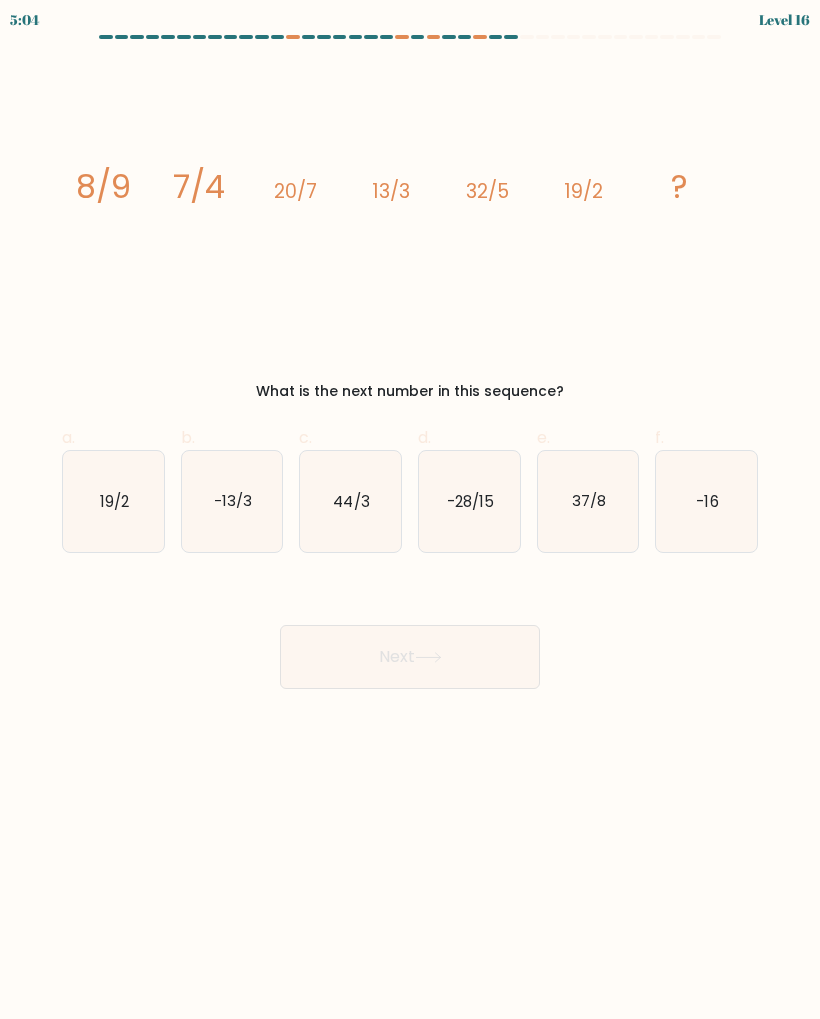 click on "44/3" 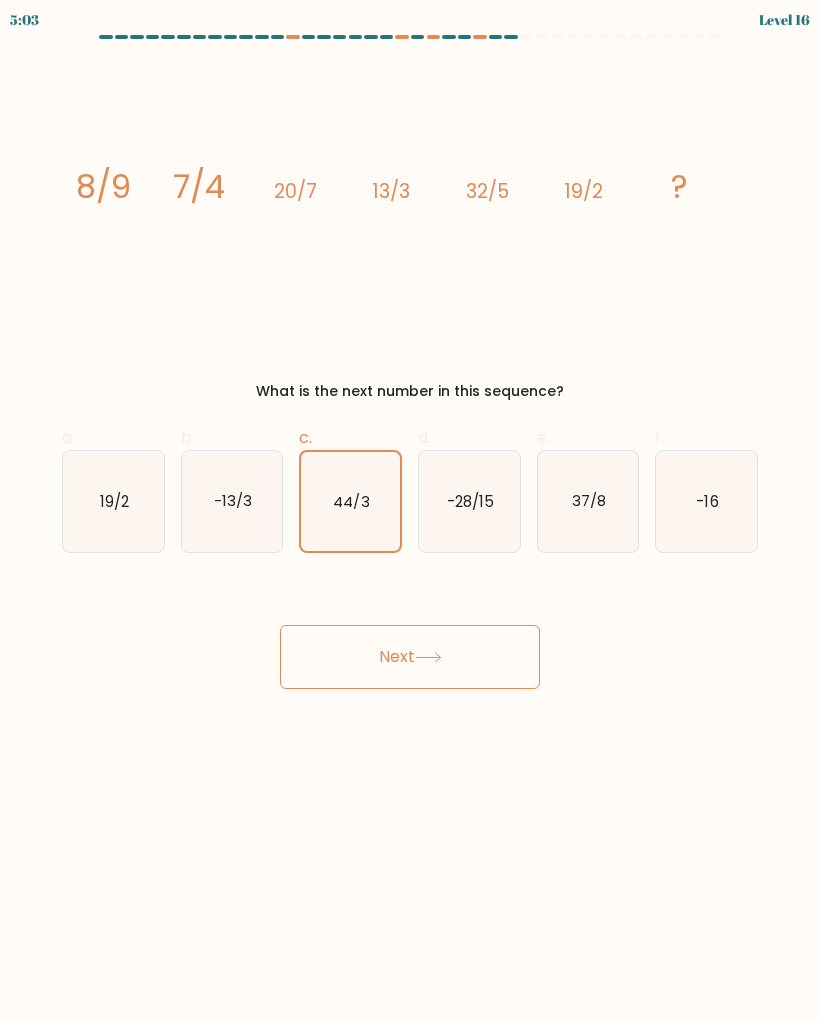 click on "Next" at bounding box center [410, 657] 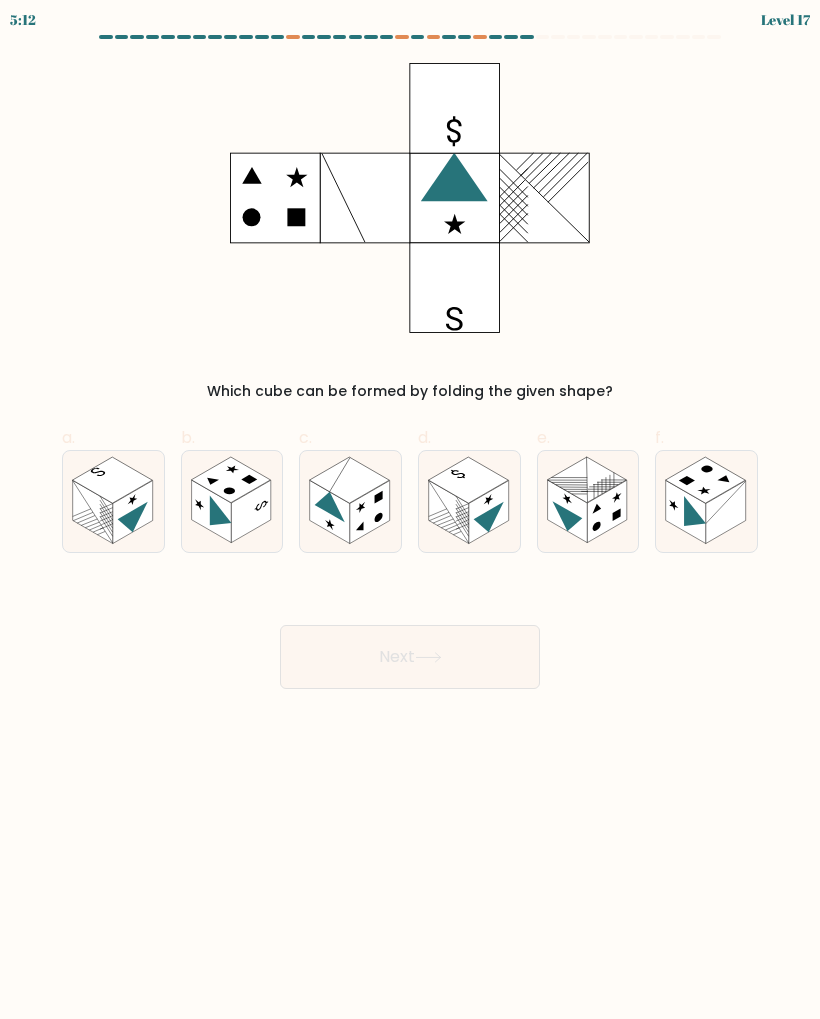 click 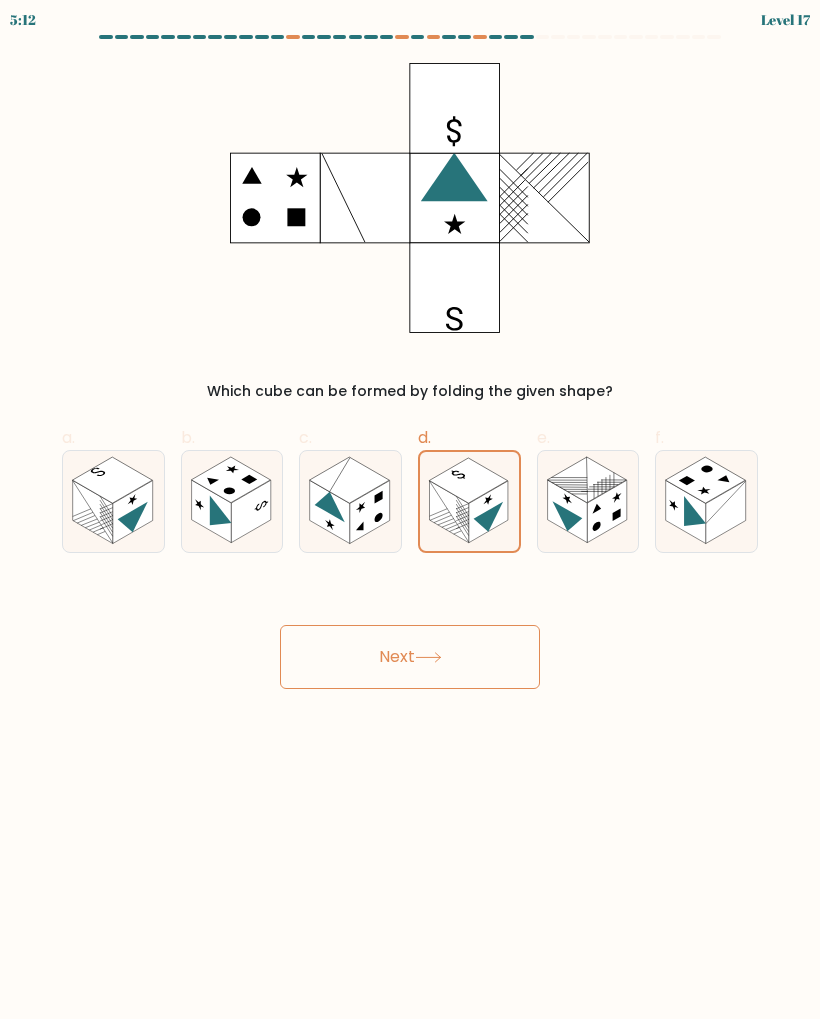 click on "Next" at bounding box center (410, 657) 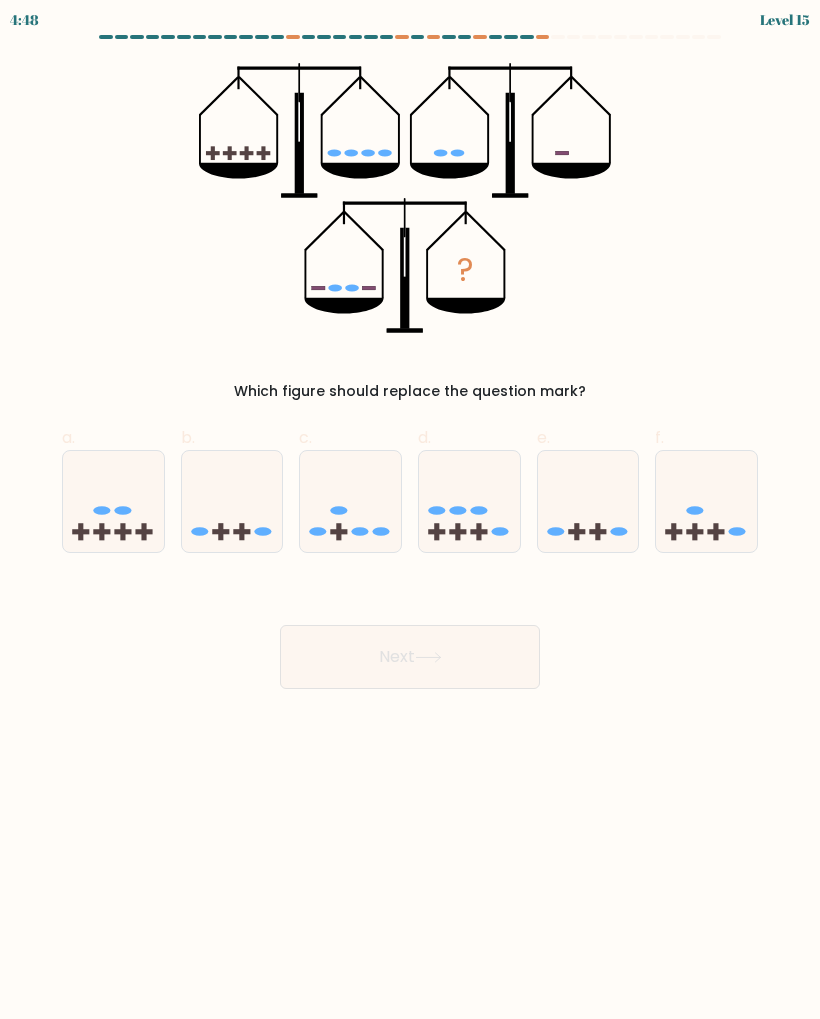 click 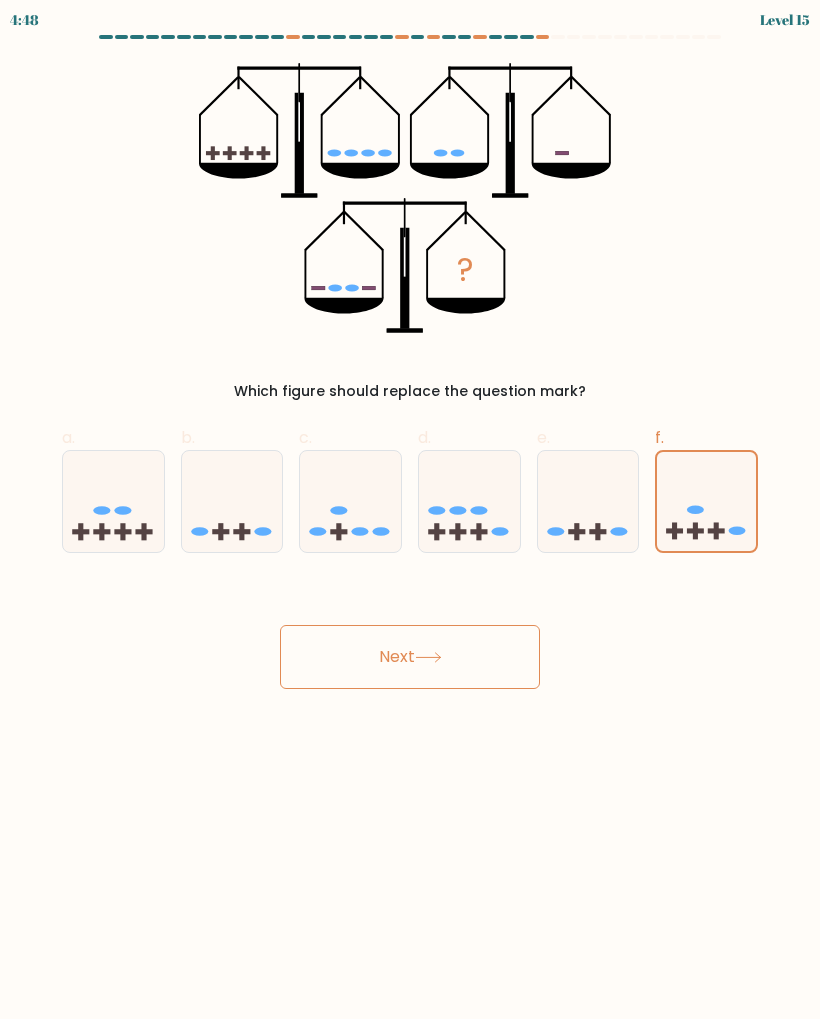 click on "Next" at bounding box center (410, 657) 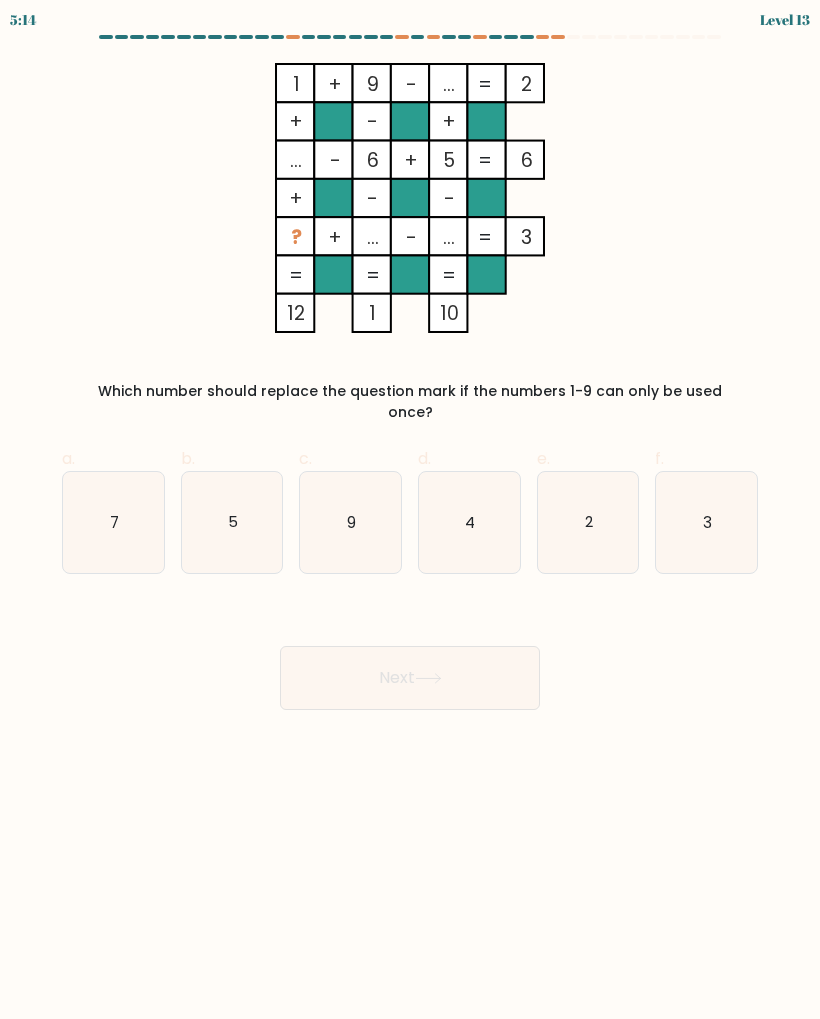 click on "4" 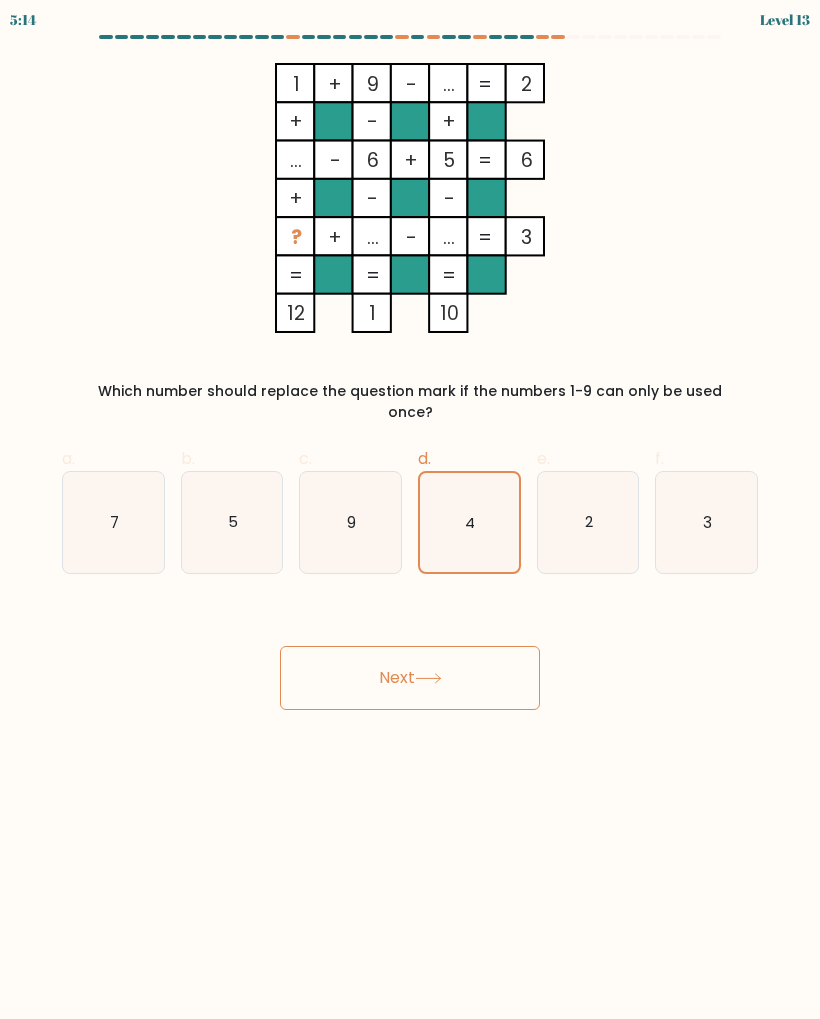 click on "Next" at bounding box center (410, 678) 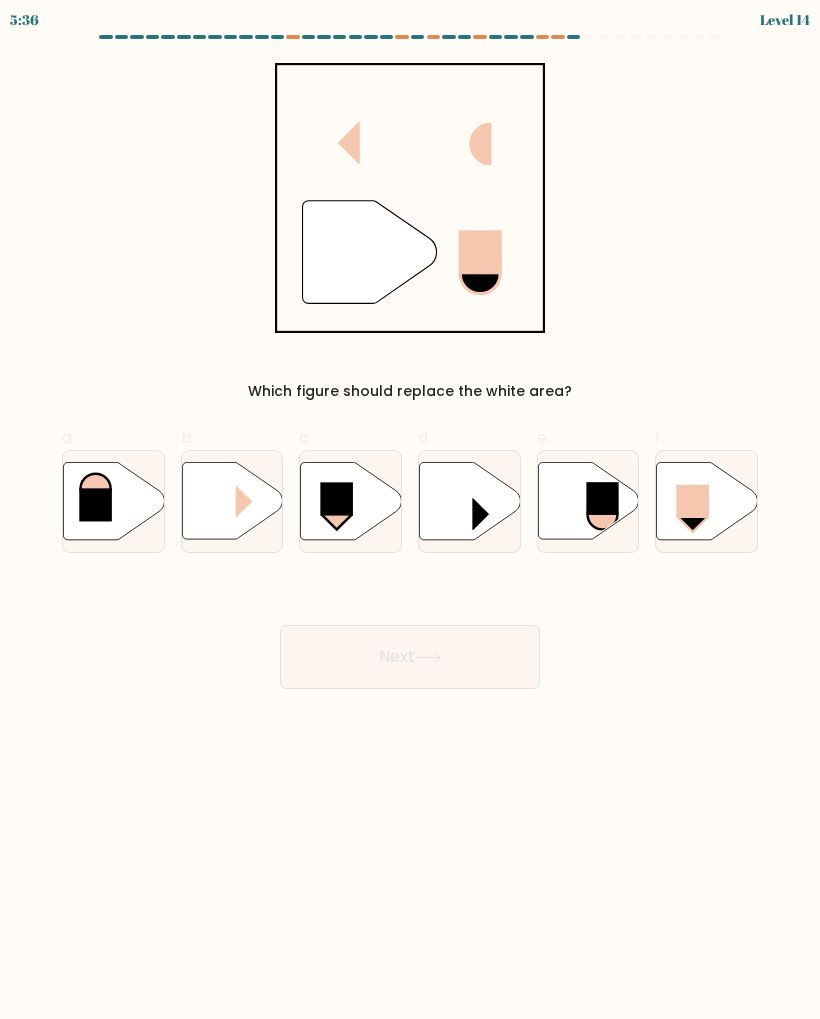 click 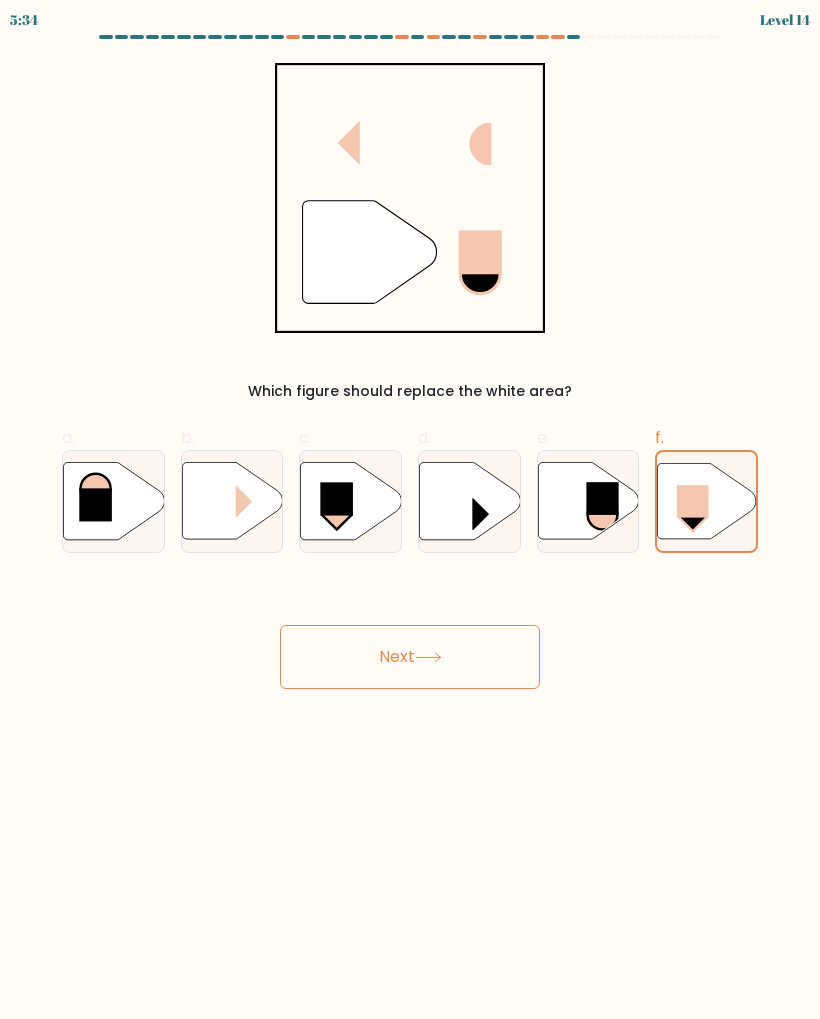 click 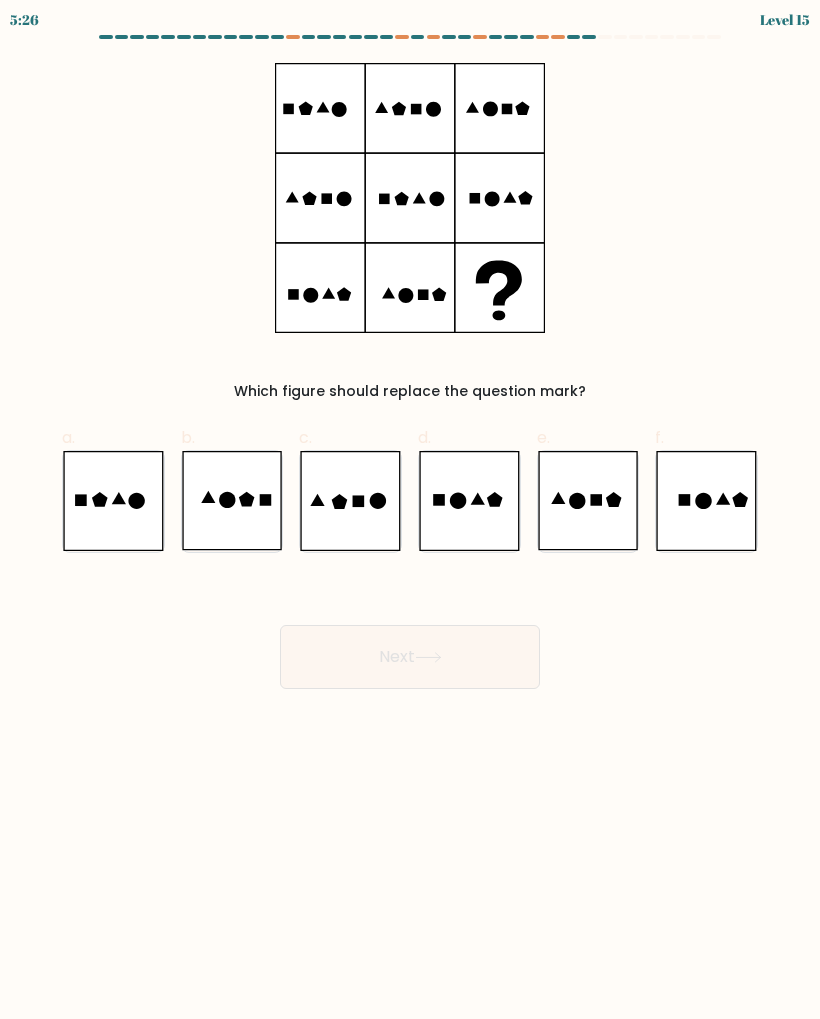 click 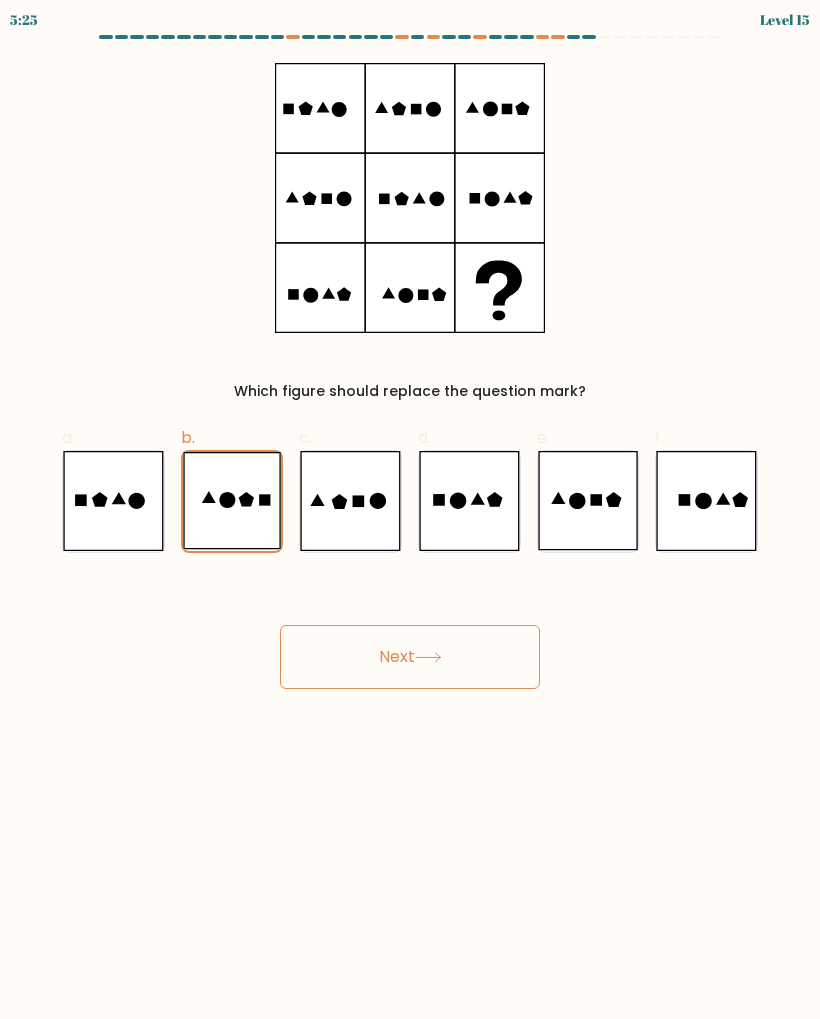 click 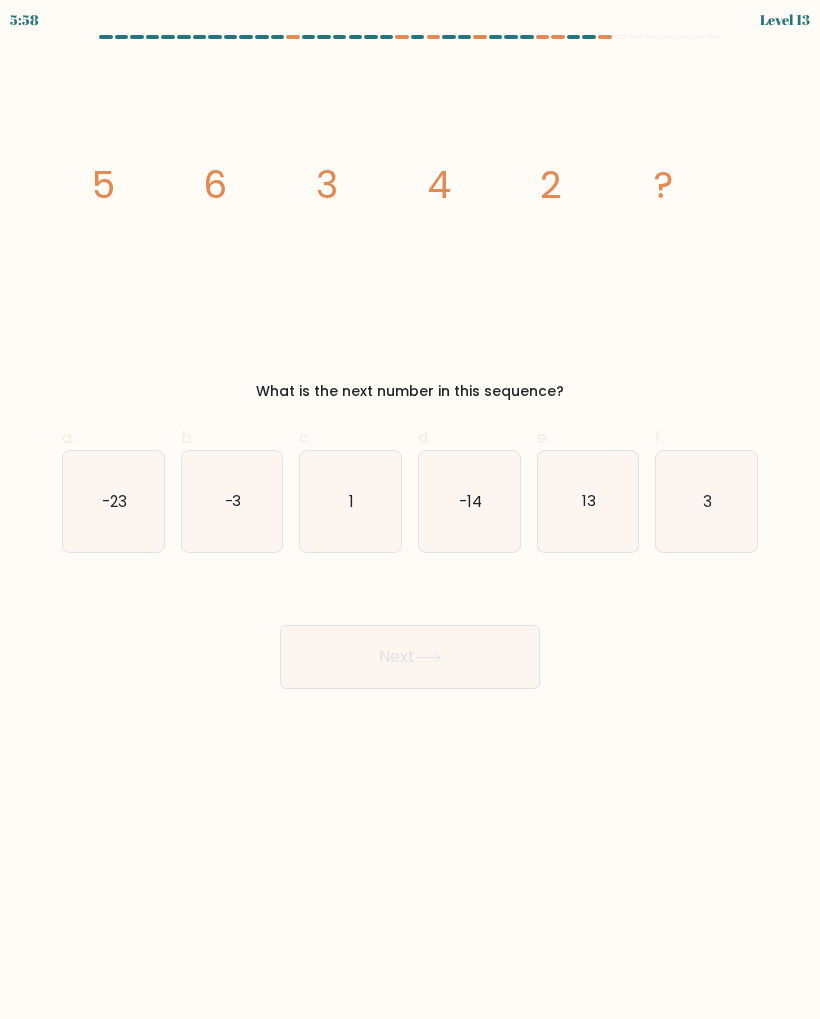 click on "3" 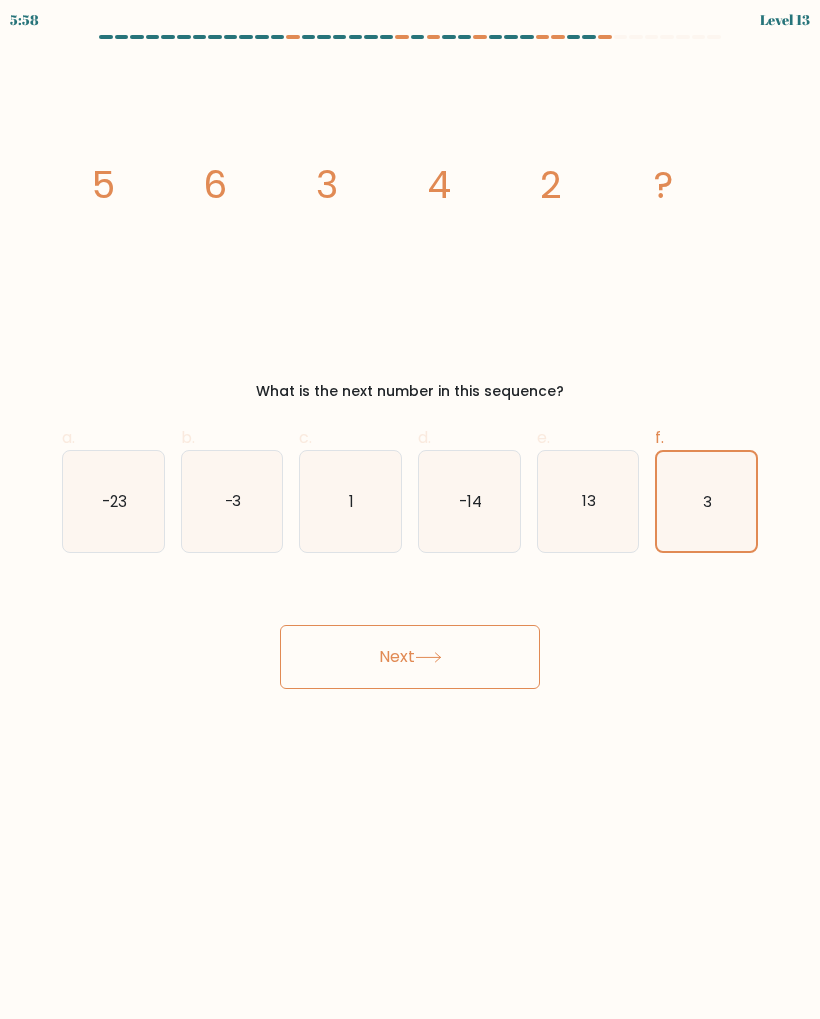 click on "Next" at bounding box center (410, 657) 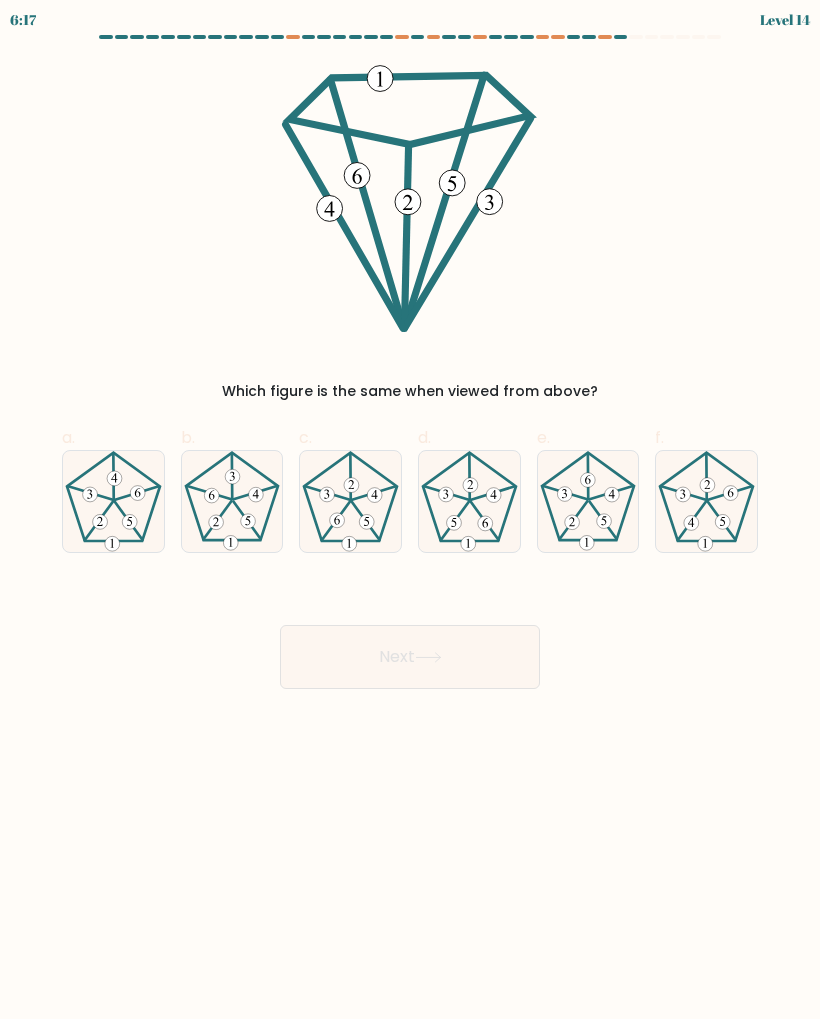 click 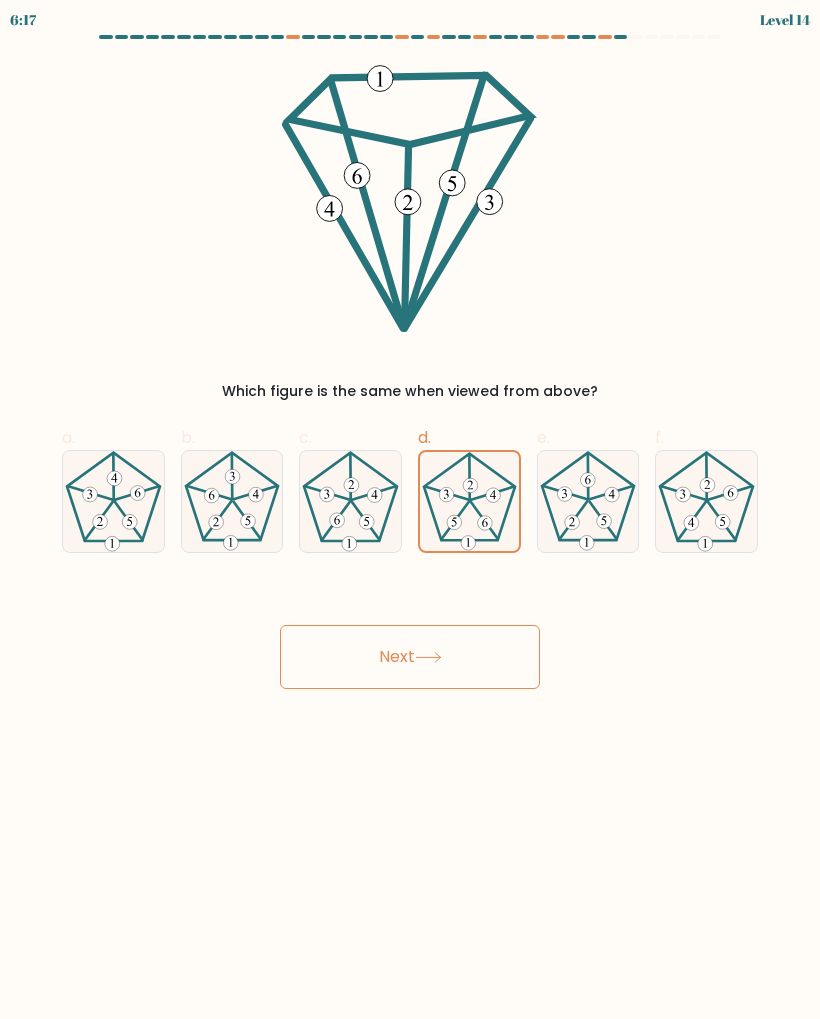 click on "Next" at bounding box center [410, 657] 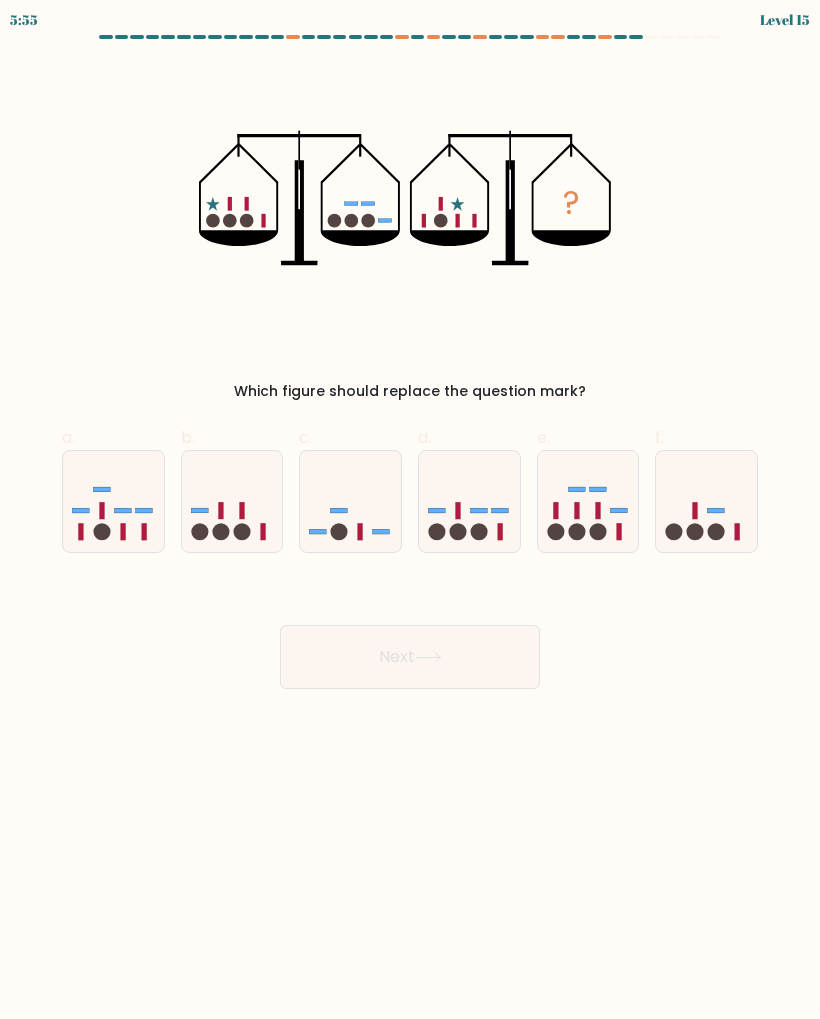 click 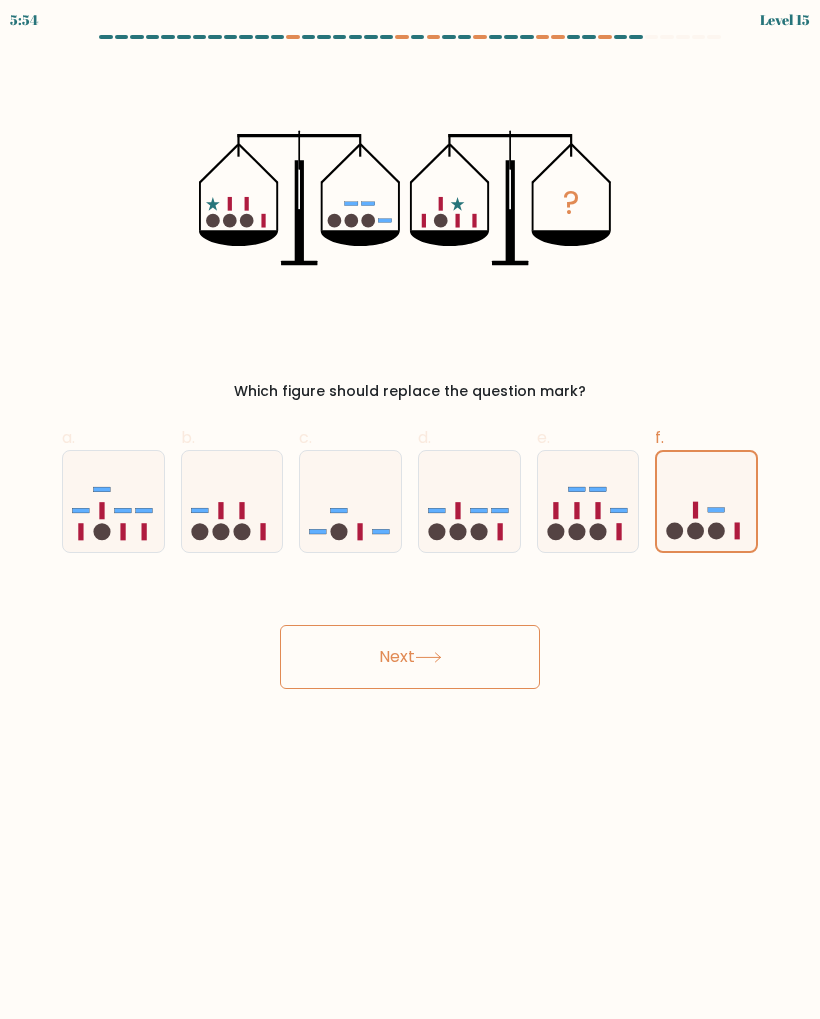 click on "Next" at bounding box center (410, 657) 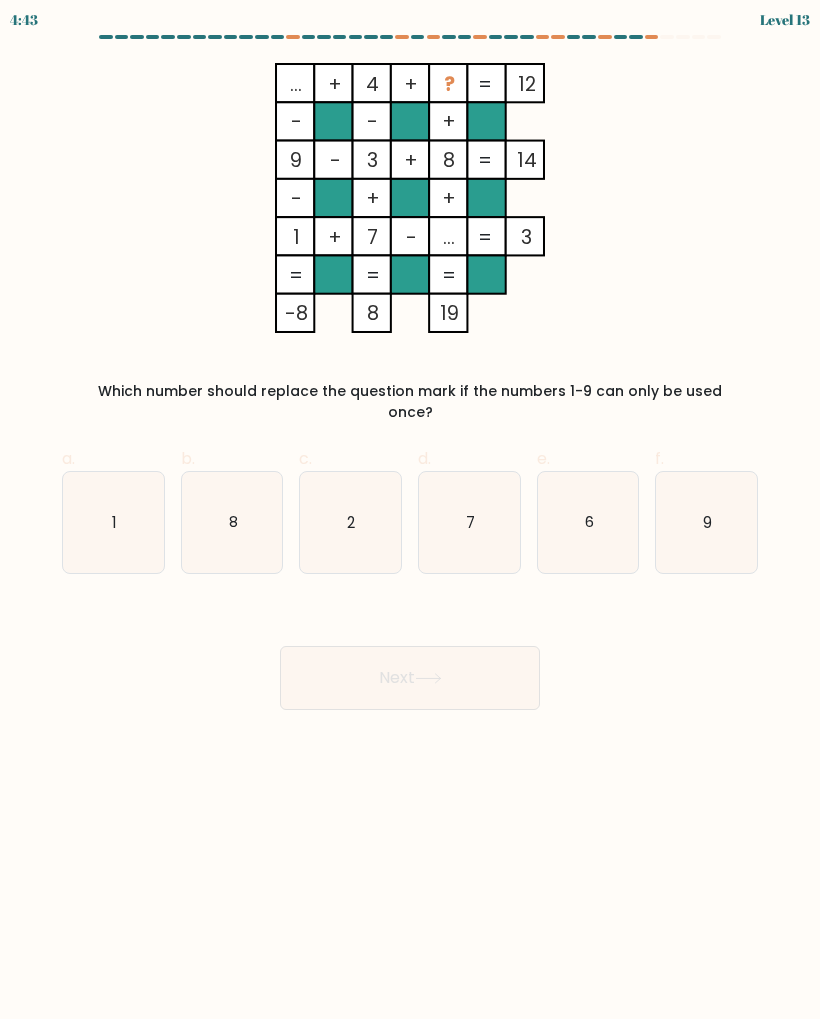 click on "8" 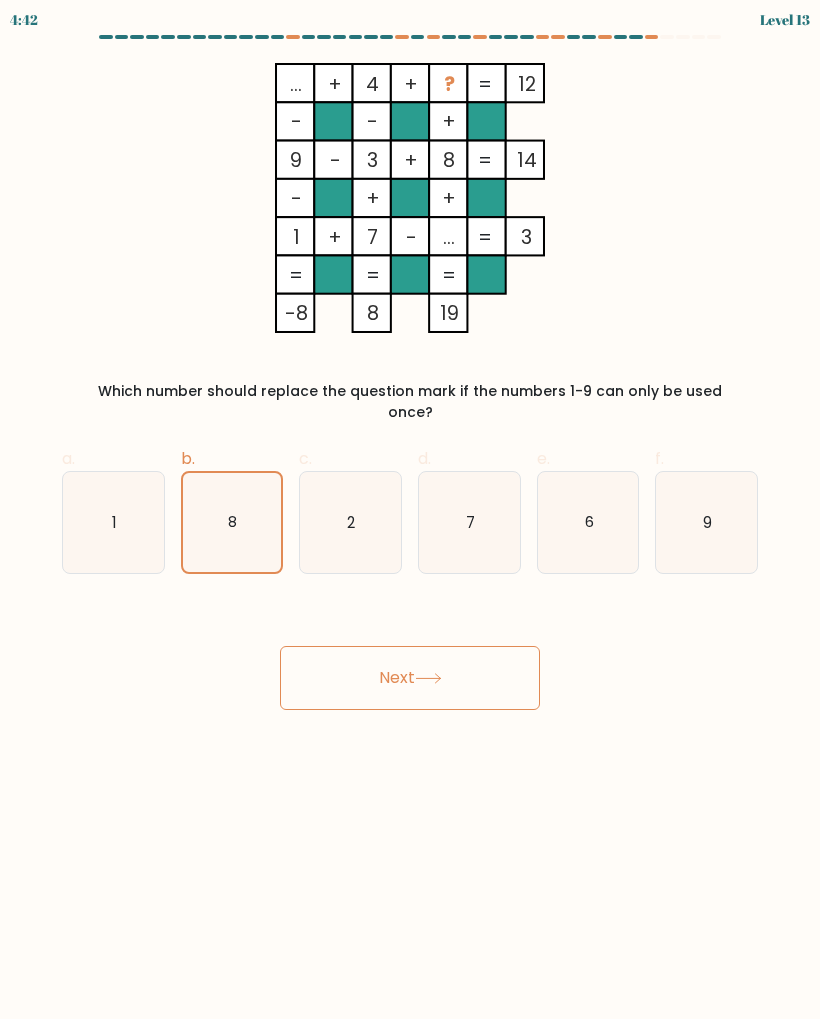 click on "Next" at bounding box center [410, 678] 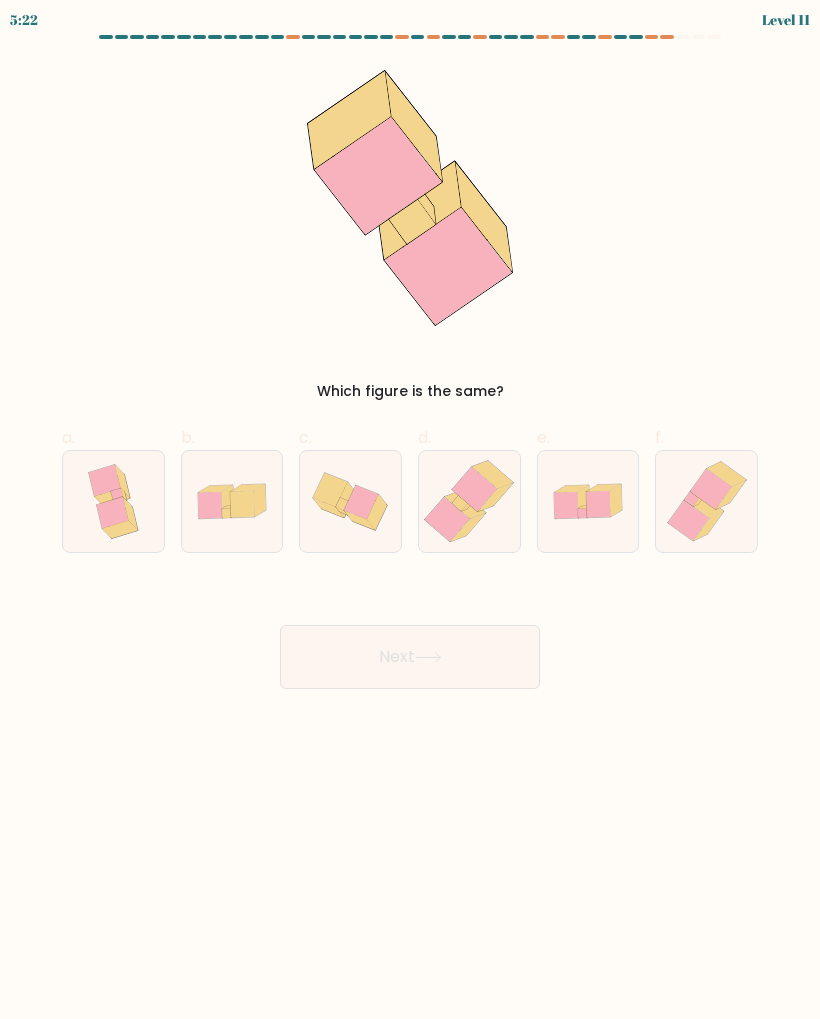 click on "Next" at bounding box center [410, 657] 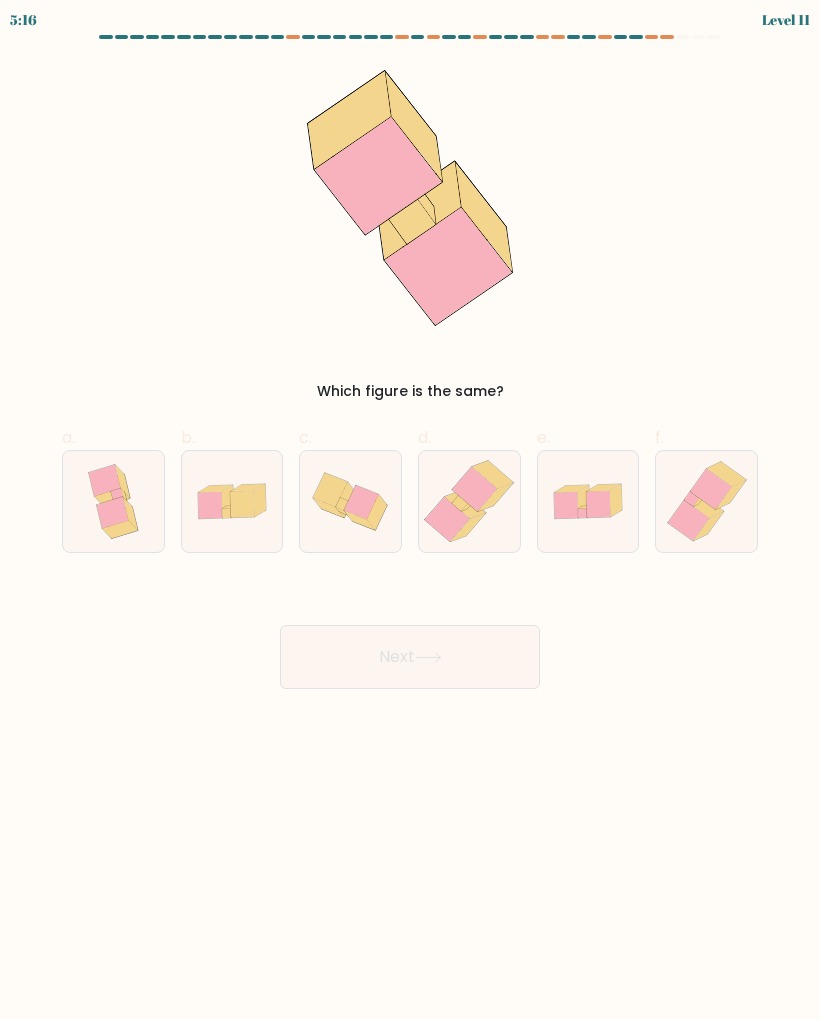 click 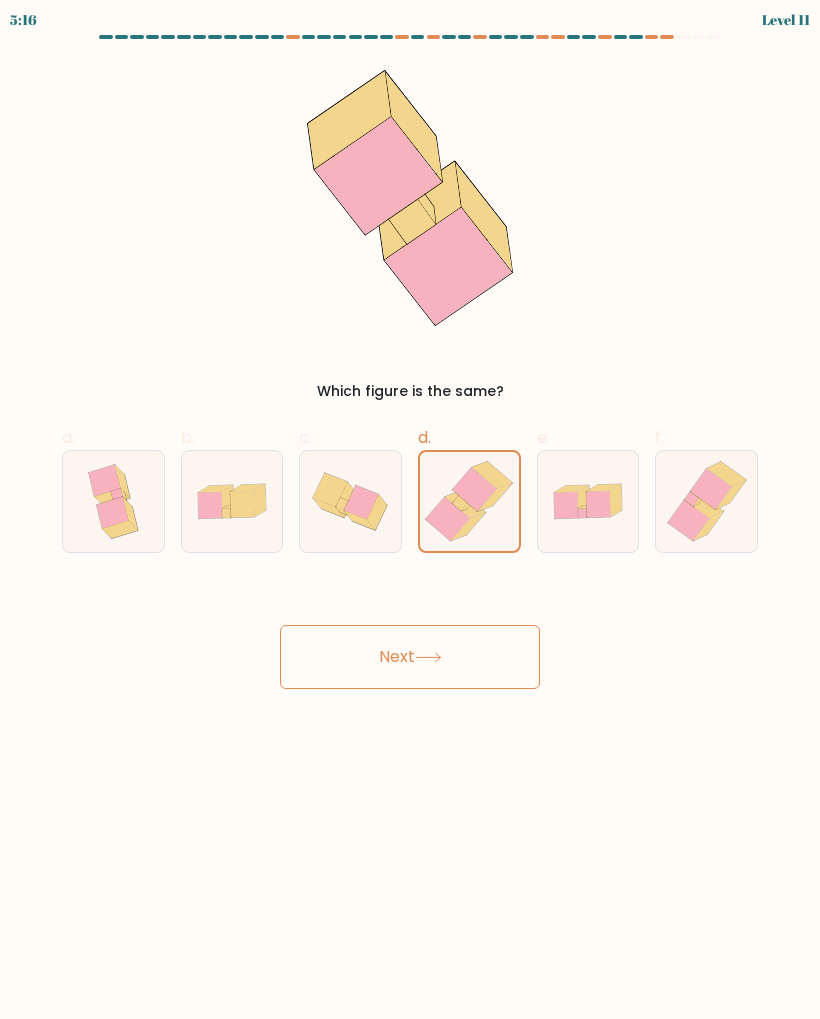 click on "Next" at bounding box center (410, 657) 